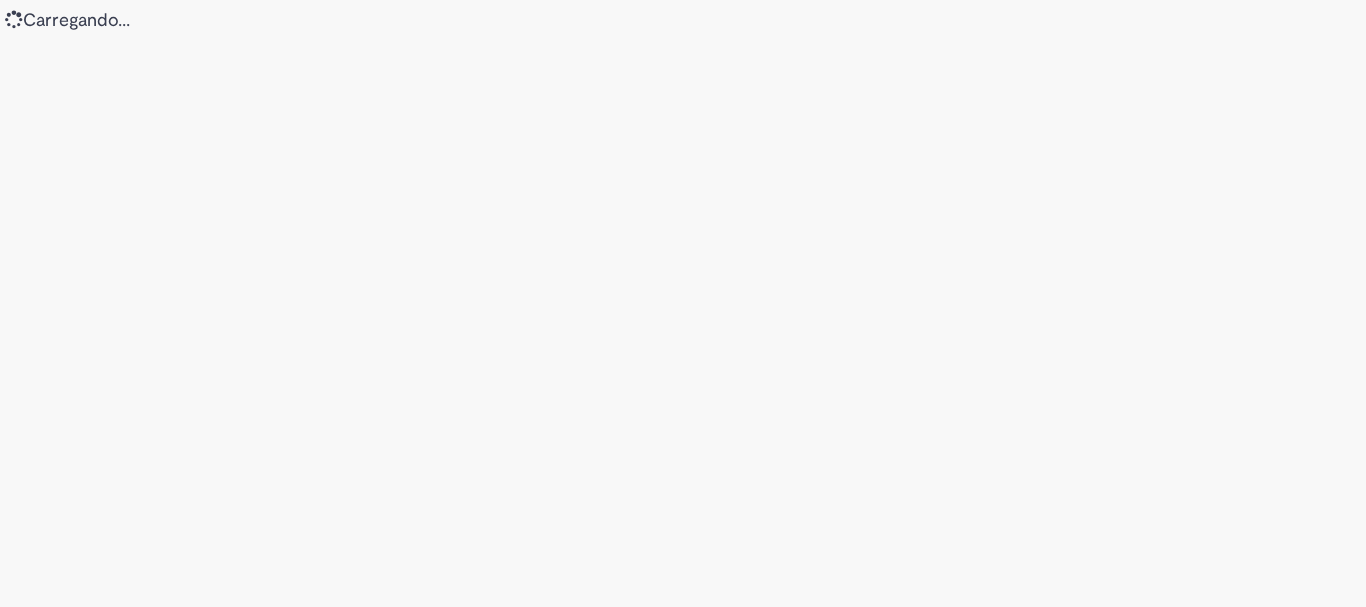 scroll, scrollTop: 0, scrollLeft: 0, axis: both 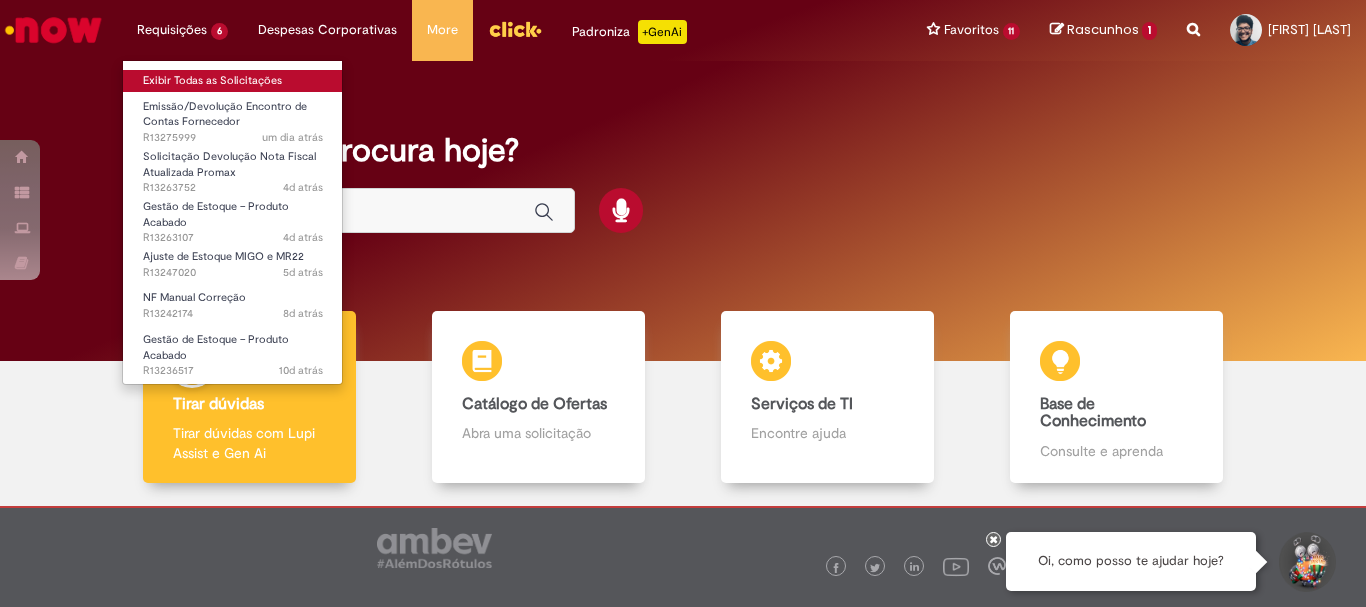 click on "Exibir Todas as Solicitações" at bounding box center (233, 81) 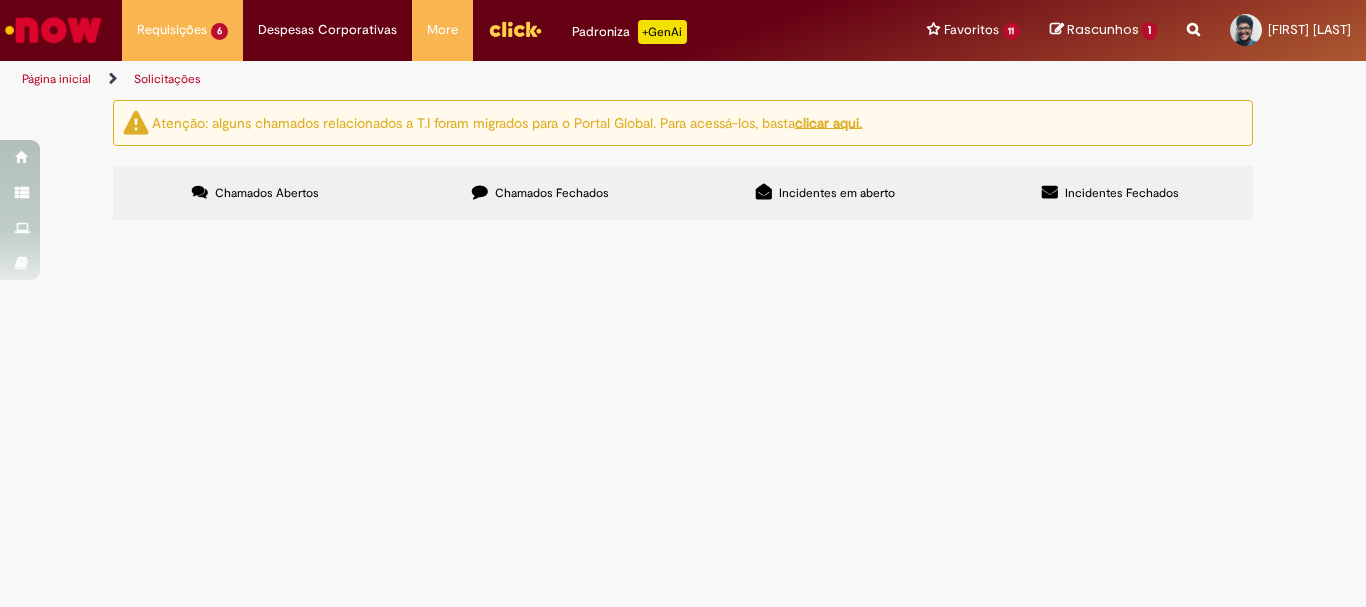 click on "Chamados Fechados" at bounding box center (552, 193) 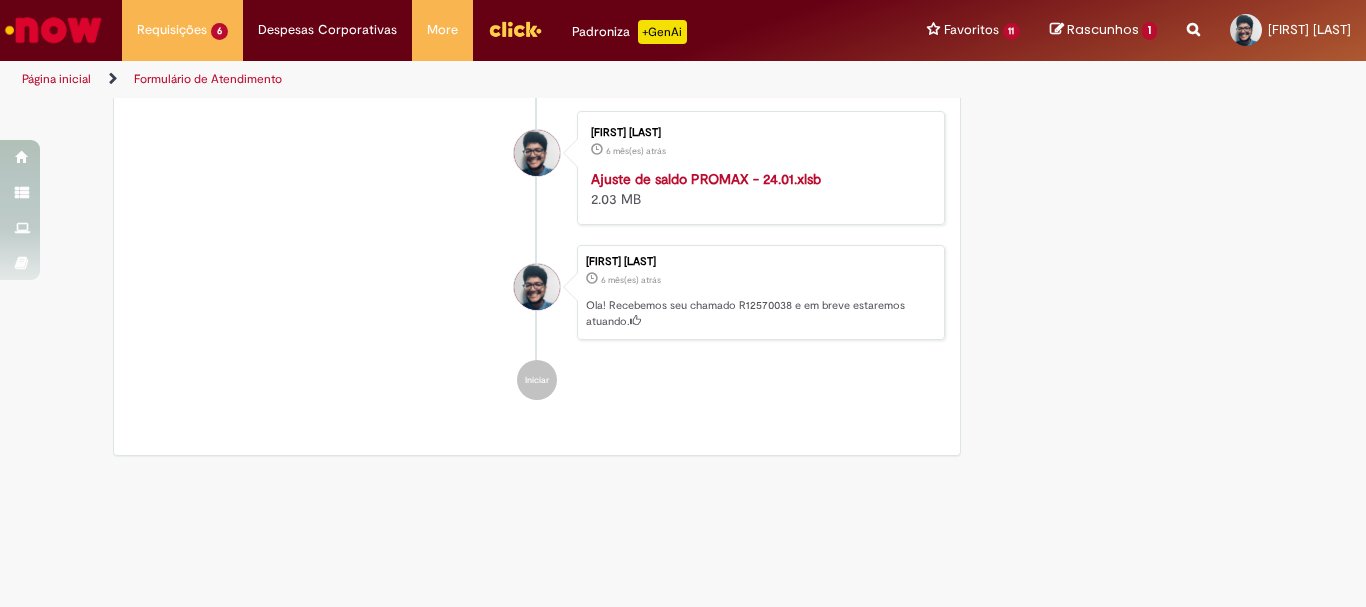 scroll, scrollTop: 0, scrollLeft: 0, axis: both 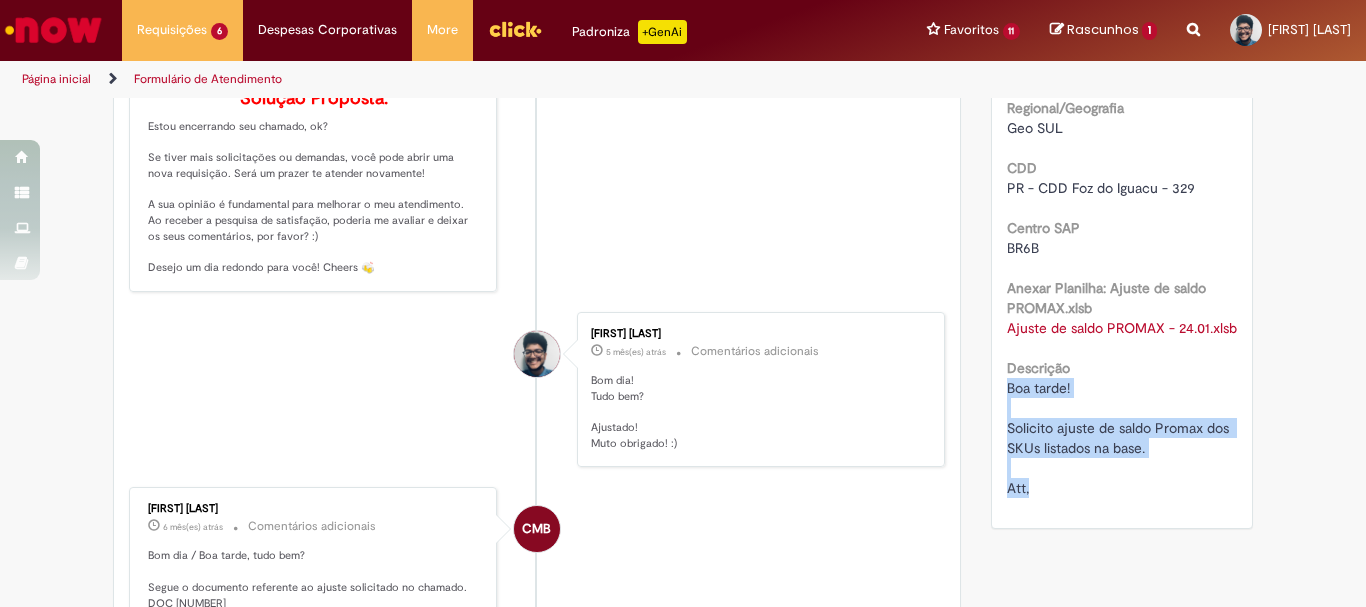 drag, startPoint x: 1023, startPoint y: 534, endPoint x: 994, endPoint y: 431, distance: 107.00467 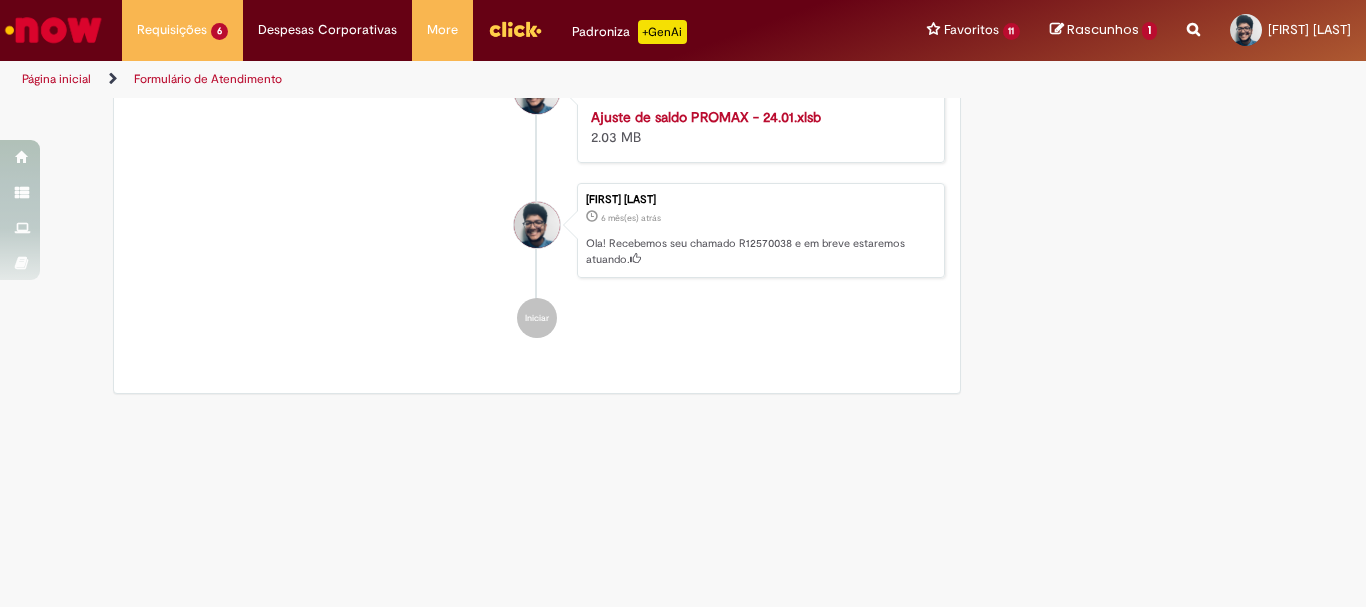 scroll, scrollTop: 800, scrollLeft: 0, axis: vertical 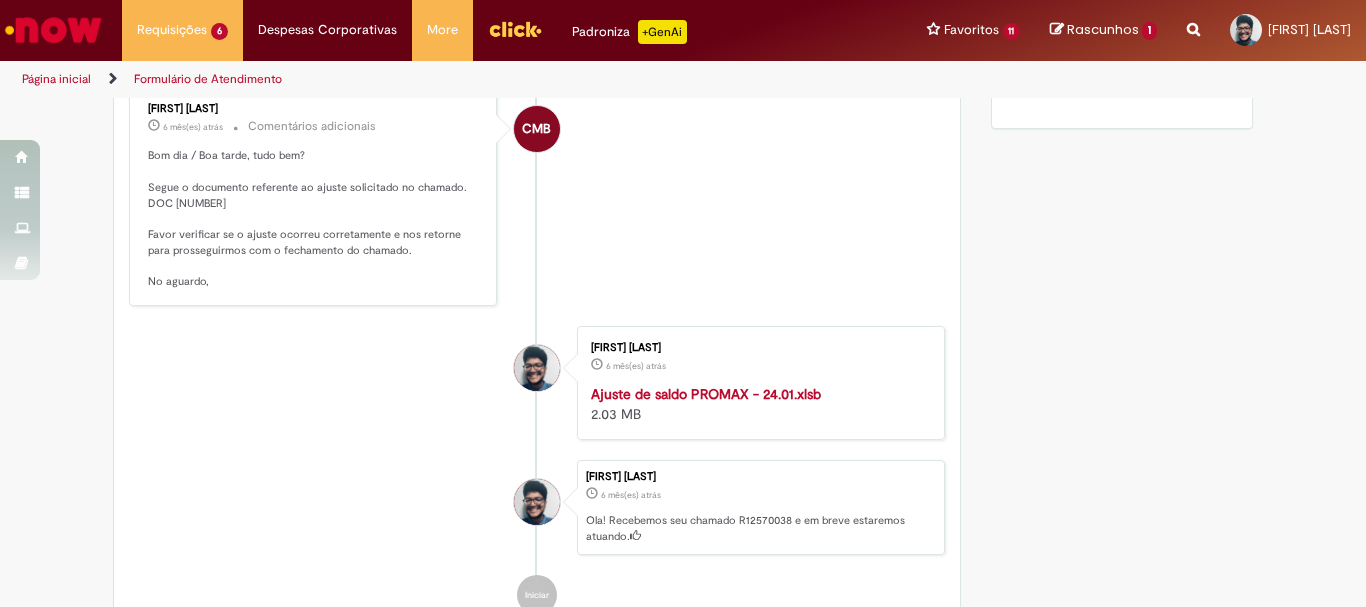 click on "Ajuste de saldo PROMAX - 24.01.xlsb" at bounding box center (706, 394) 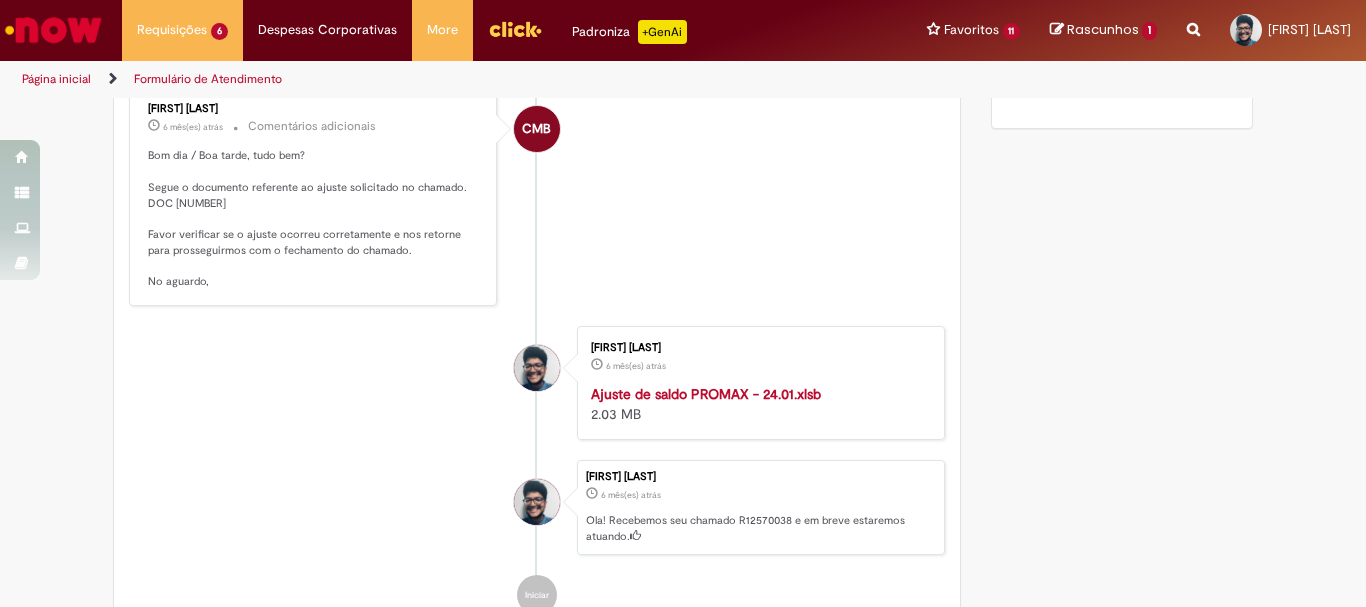click on "Verificar Código de Barras
Aguardando Aprovação
Aguardando atendimento
Em andamento
Validação
Concluído
Gestão de Estoque – Produto Acabado
Enviar
S
Sistema
[TIME] atrás [TIME]     Comentários adicionais
Solução proposta aceita automaticamente, devido a falta de interatividade do solicitante.
CMB" at bounding box center (683, -9) 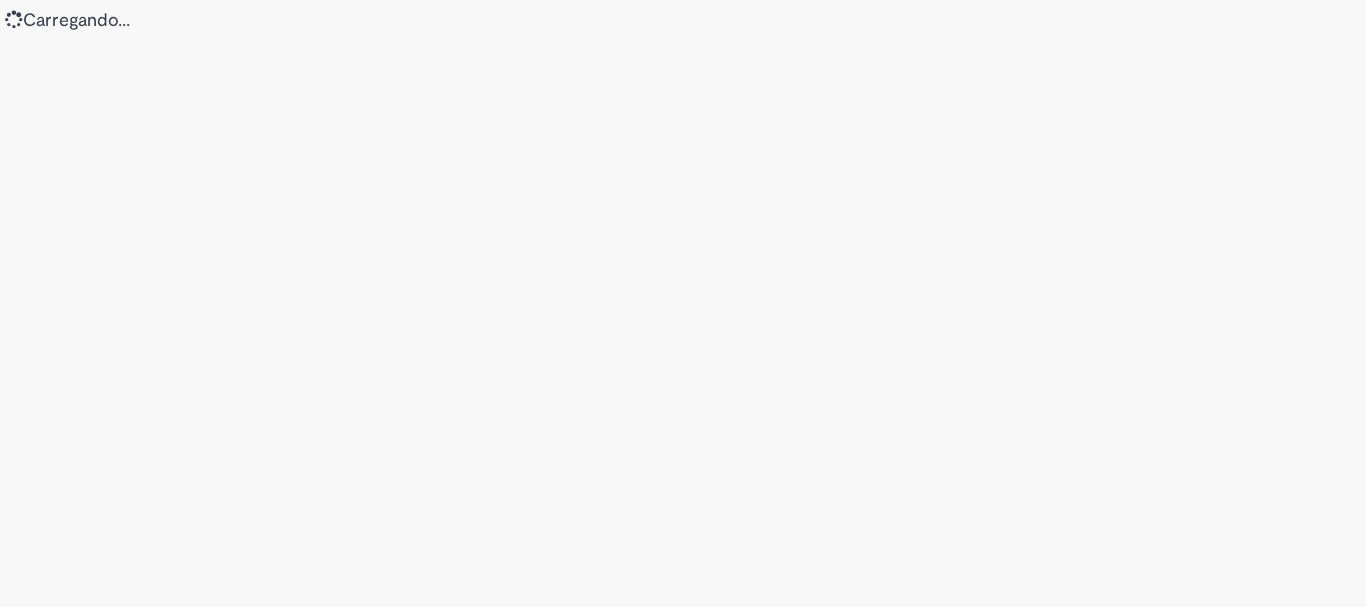 scroll, scrollTop: 0, scrollLeft: 0, axis: both 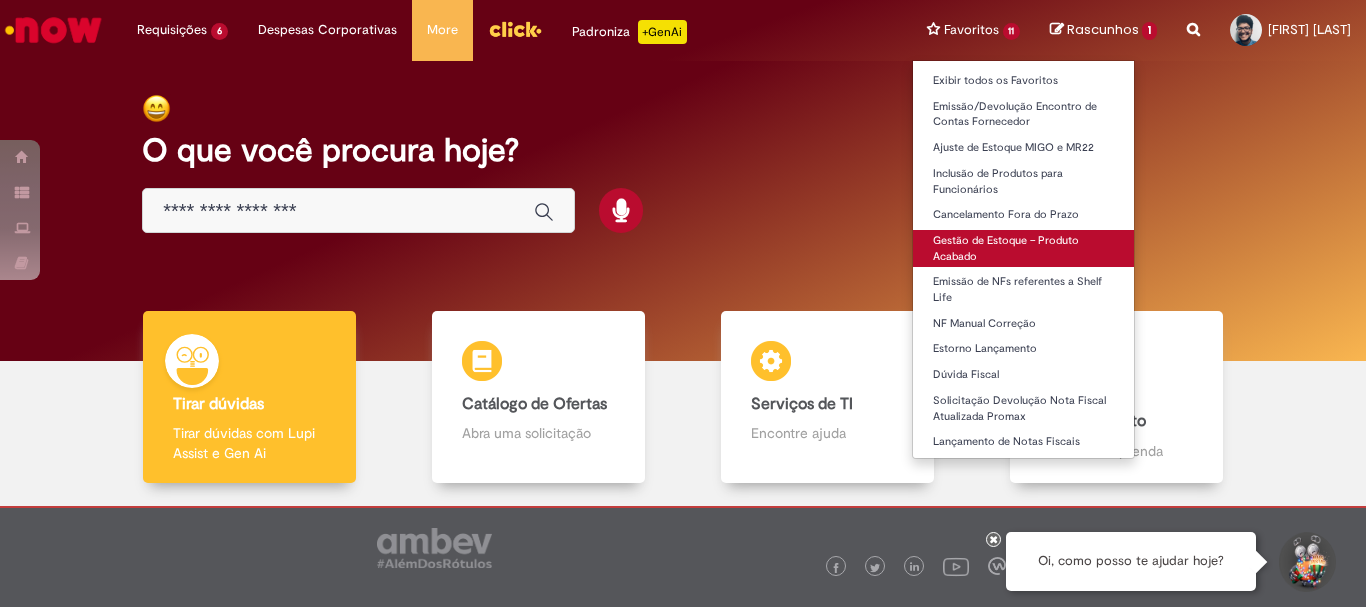 click on "Gestão de Estoque – Produto Acabado" at bounding box center [1024, 248] 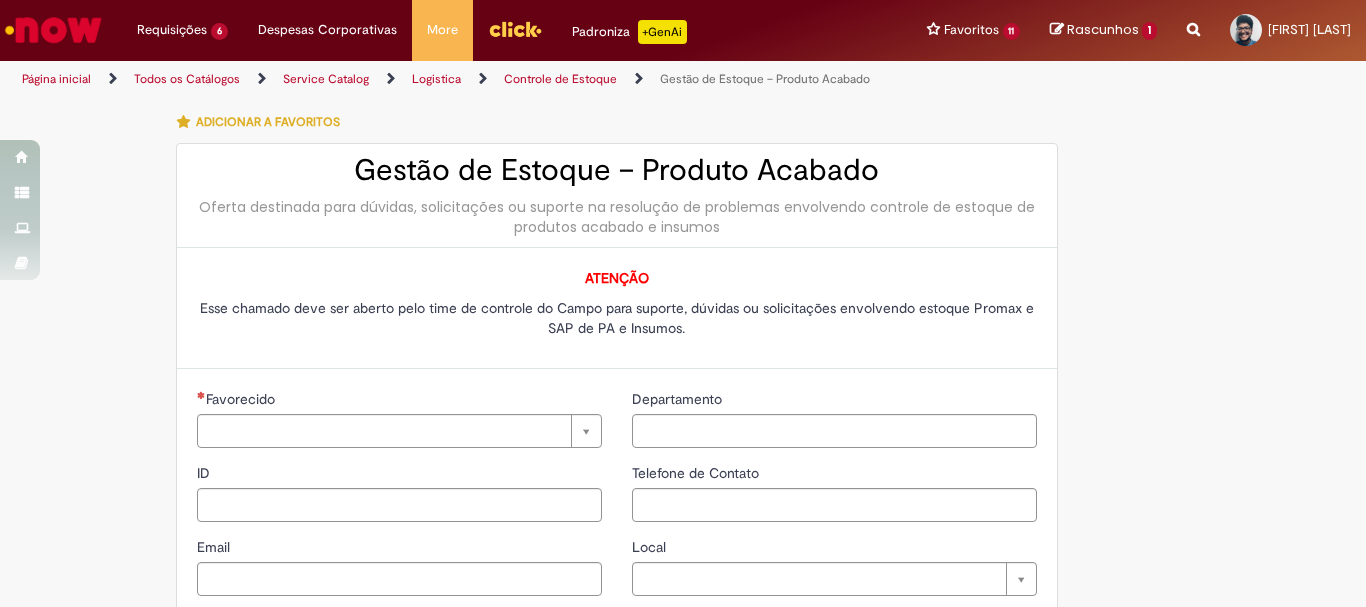 type on "********" 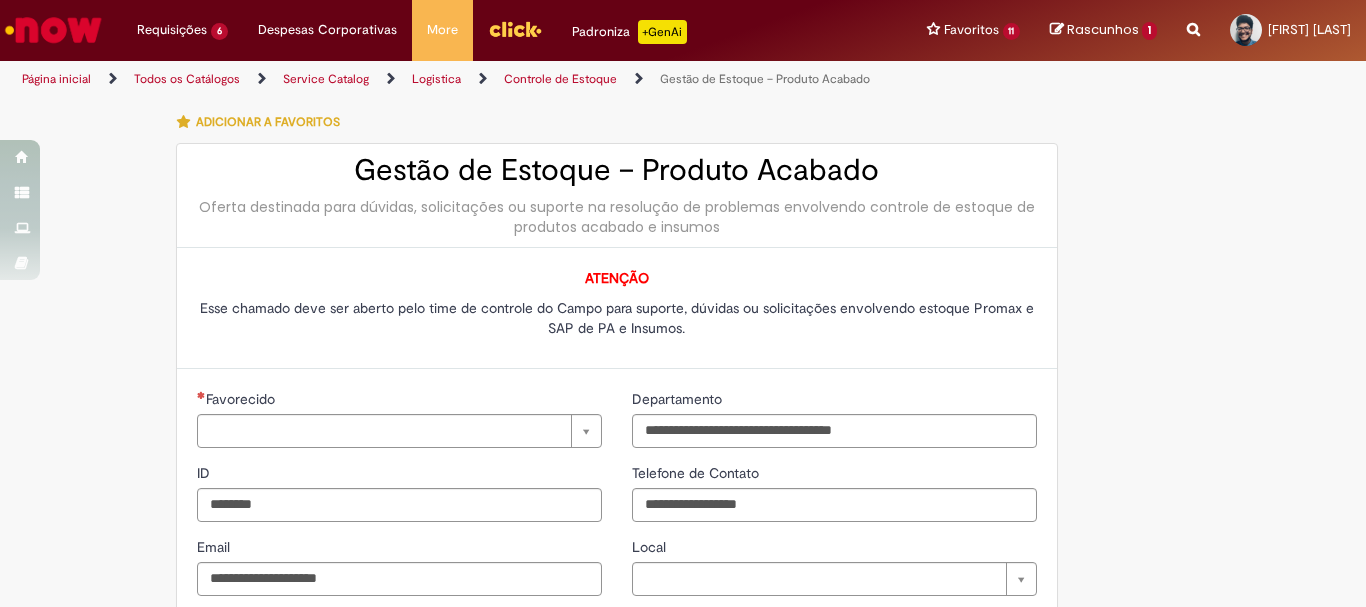 type on "**********" 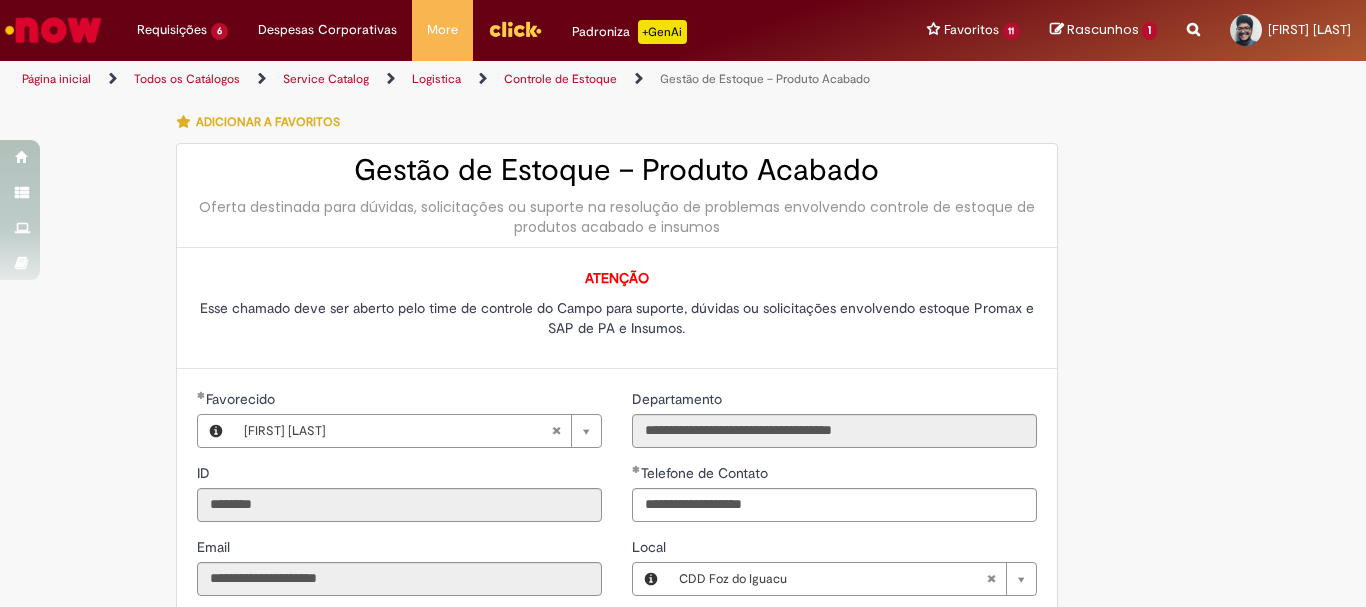 type on "**********" 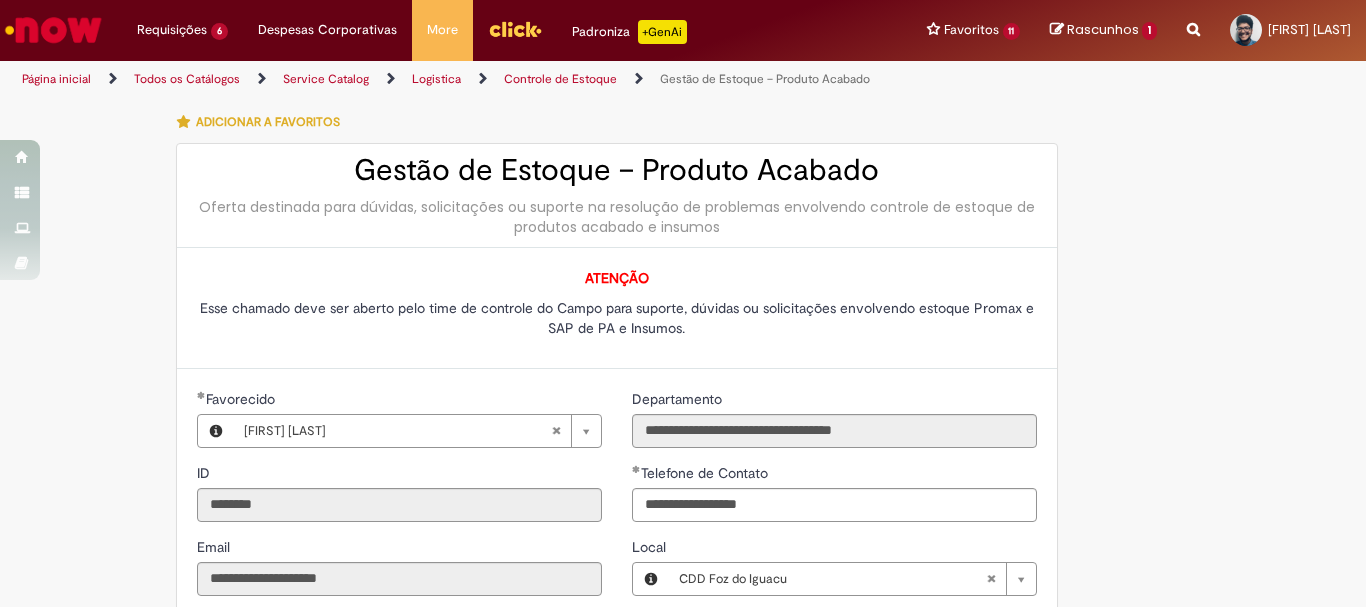 type on "**********" 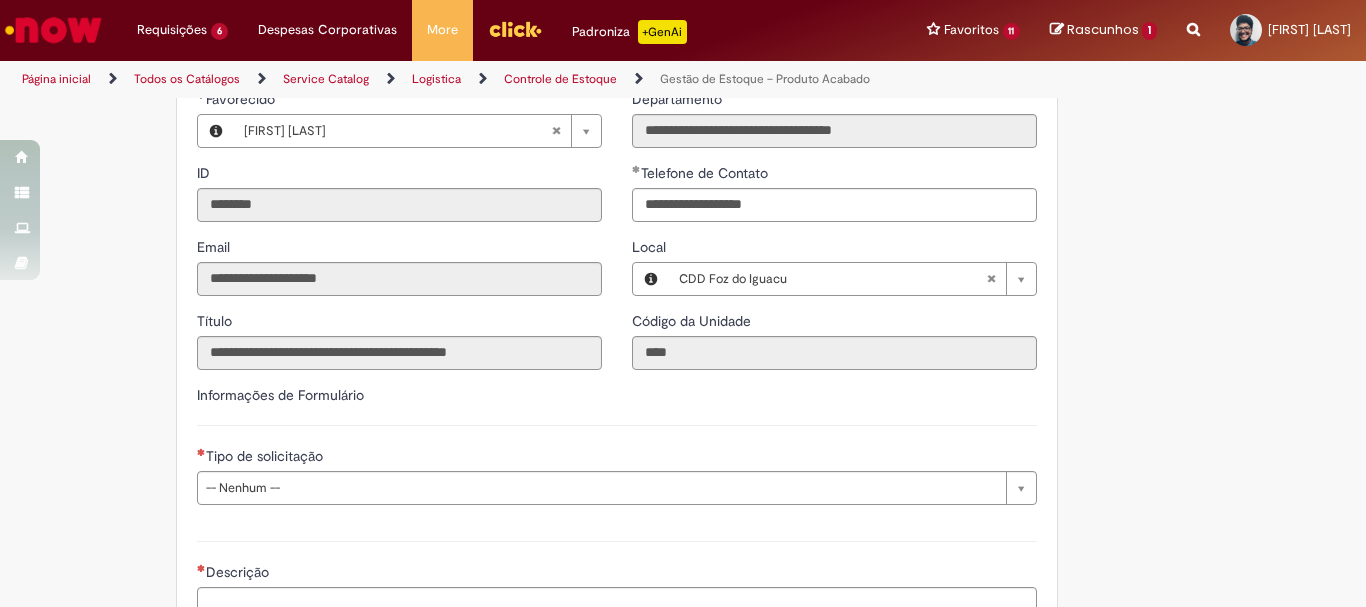 scroll, scrollTop: 500, scrollLeft: 0, axis: vertical 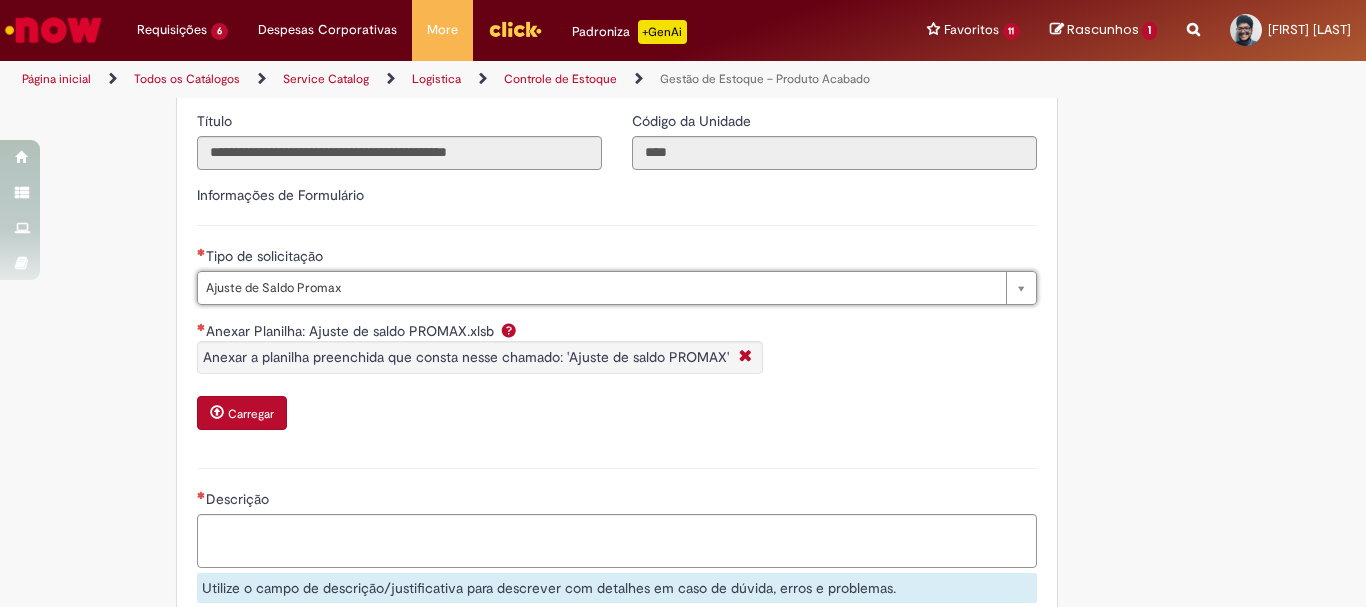 type on "**********" 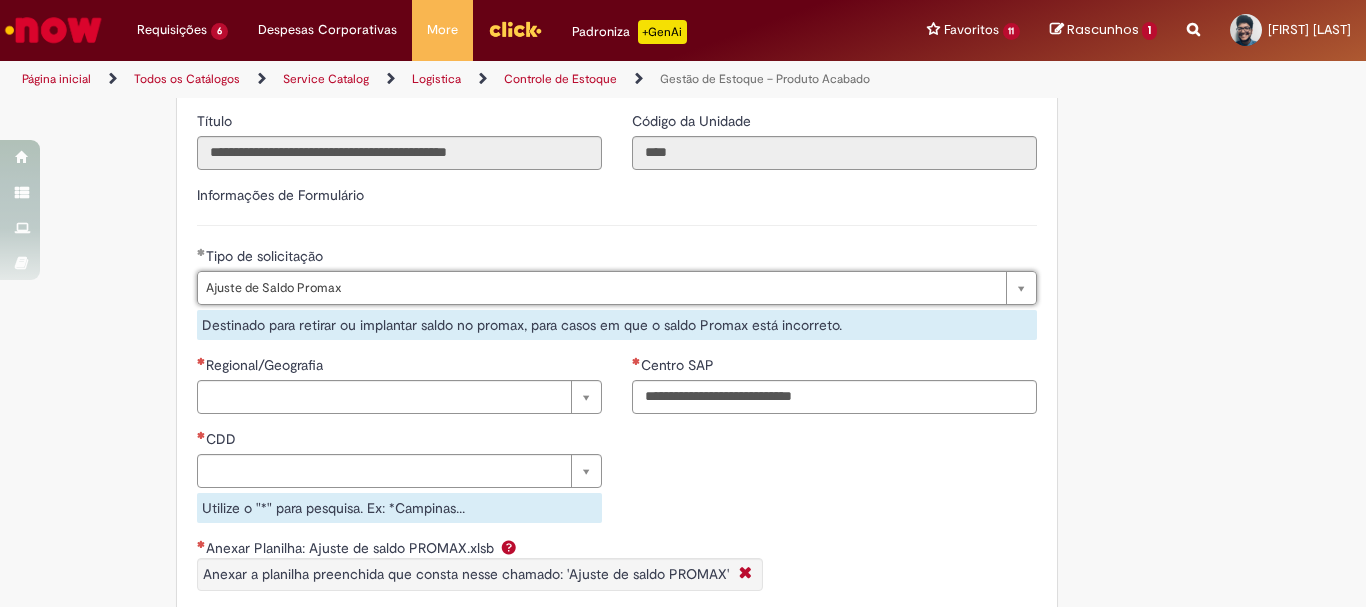click on "**********" at bounding box center (683, 376) 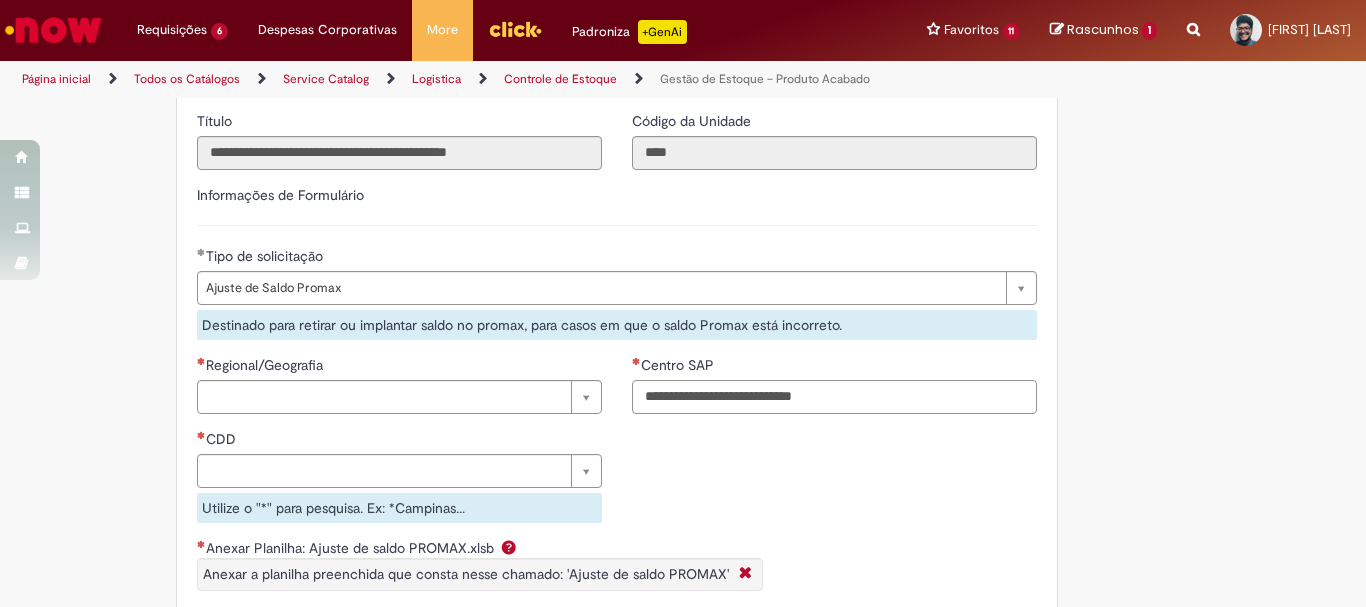 click on "Centro SAP" at bounding box center [834, 397] 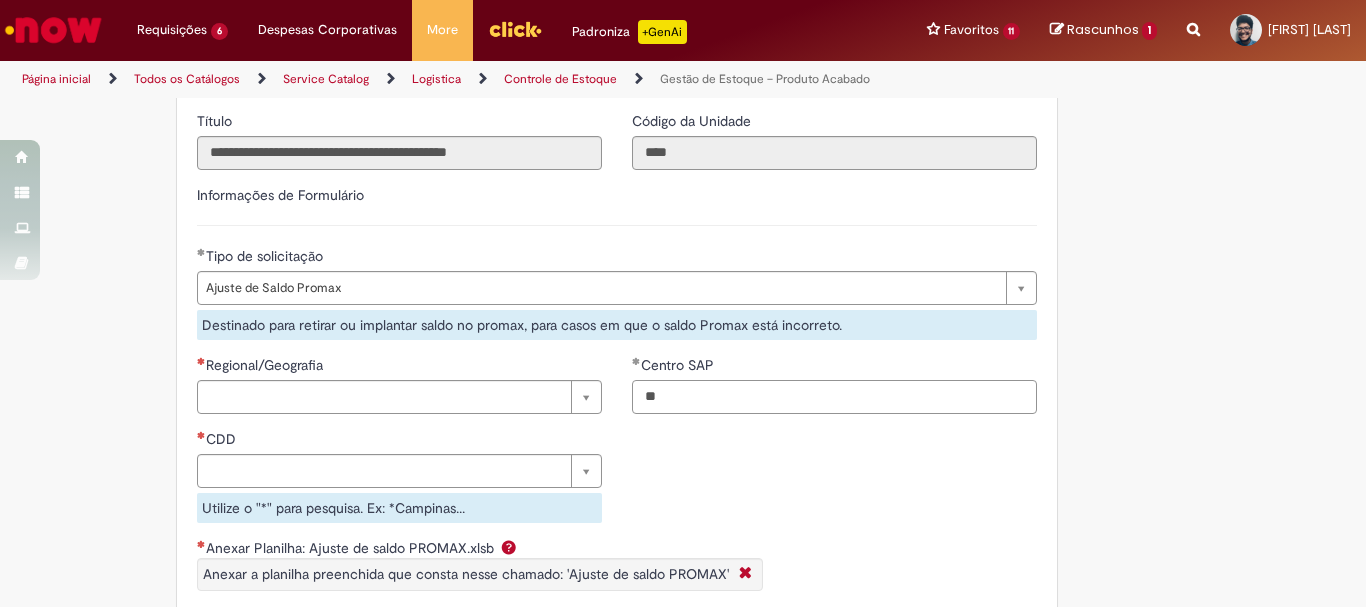 type on "*" 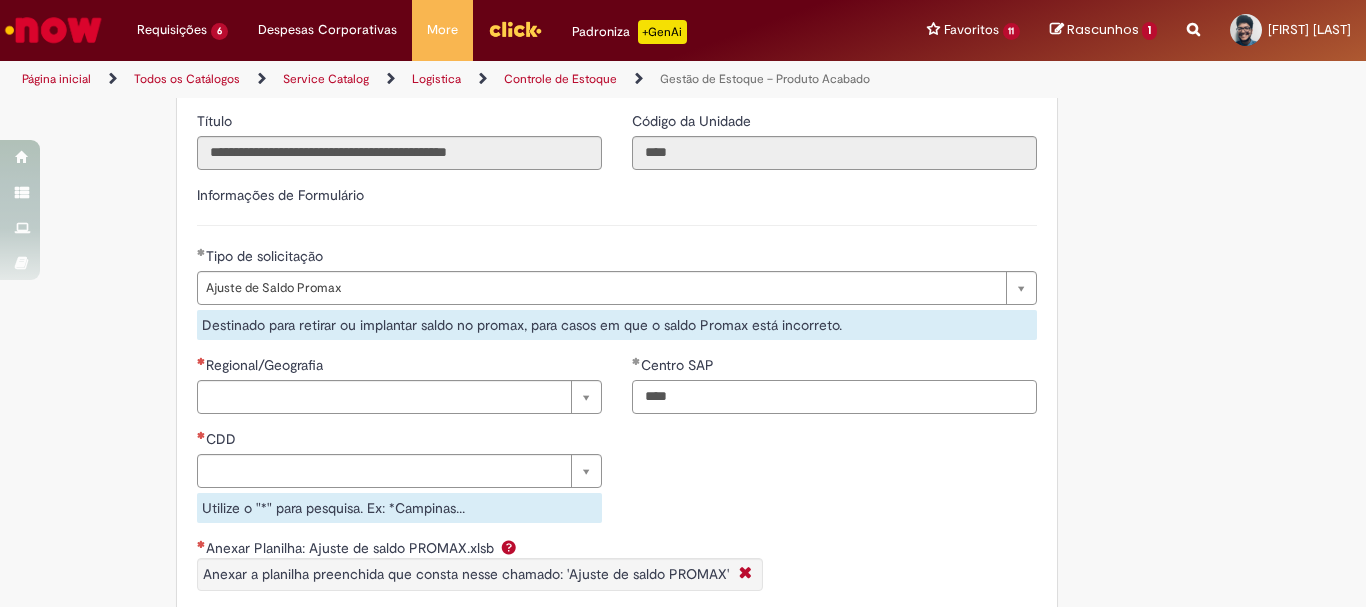 type on "****" 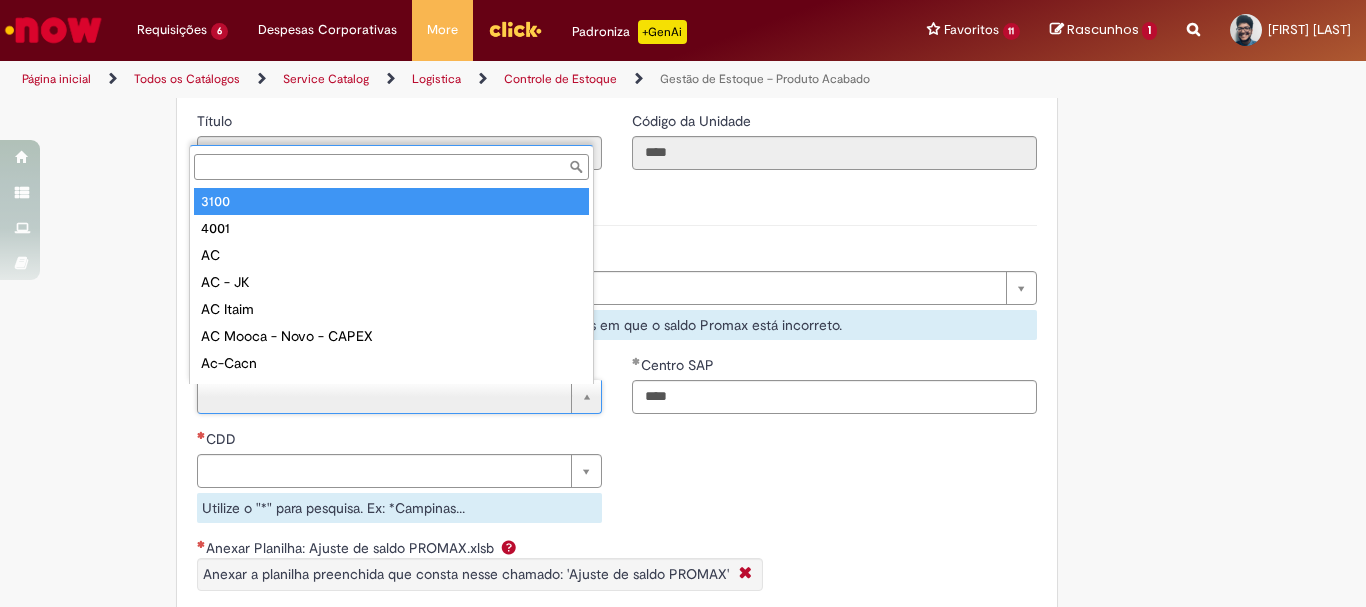 type on "*" 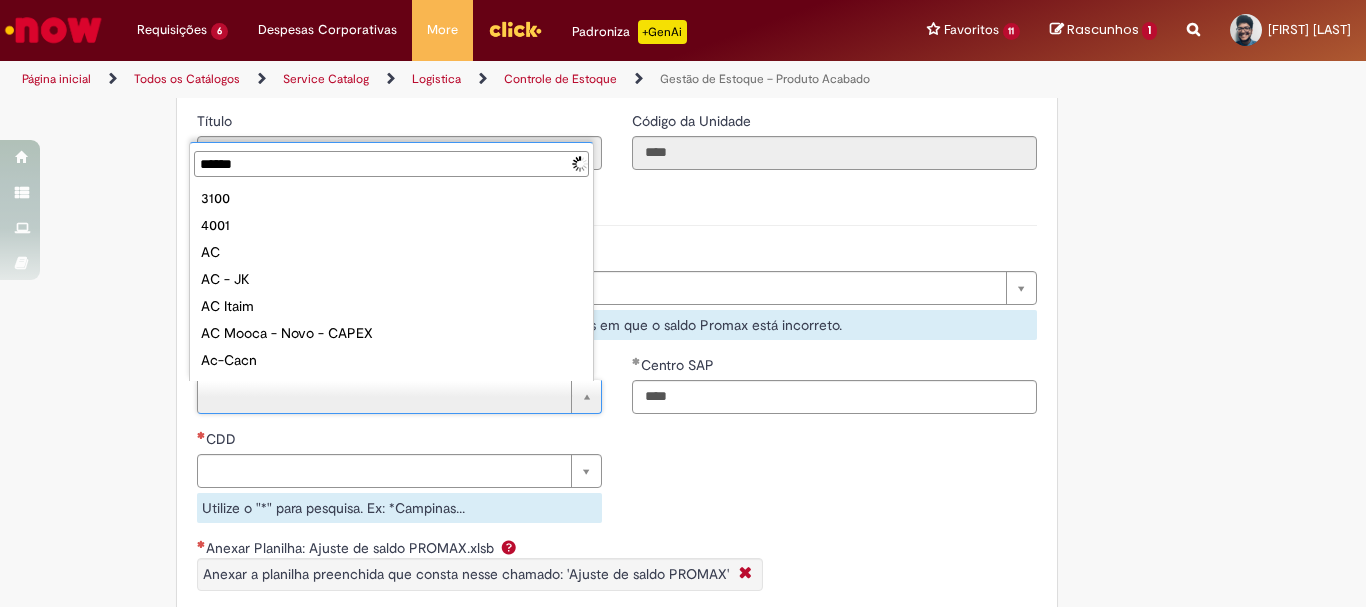 type on "*******" 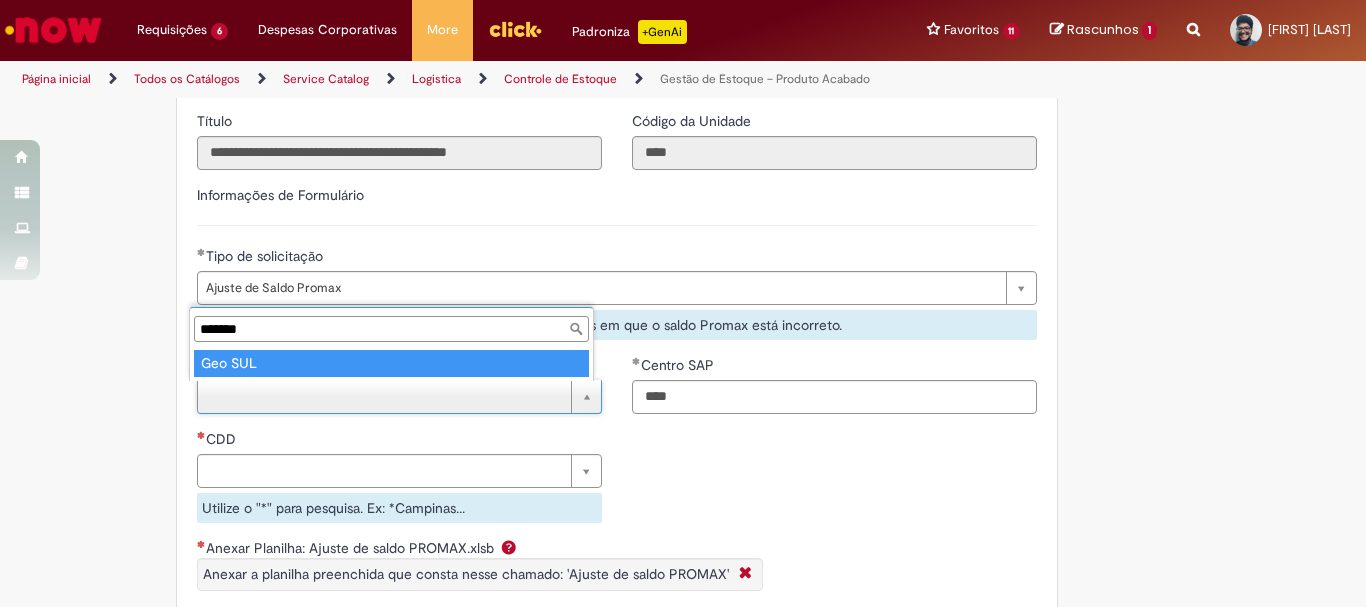 type on "*******" 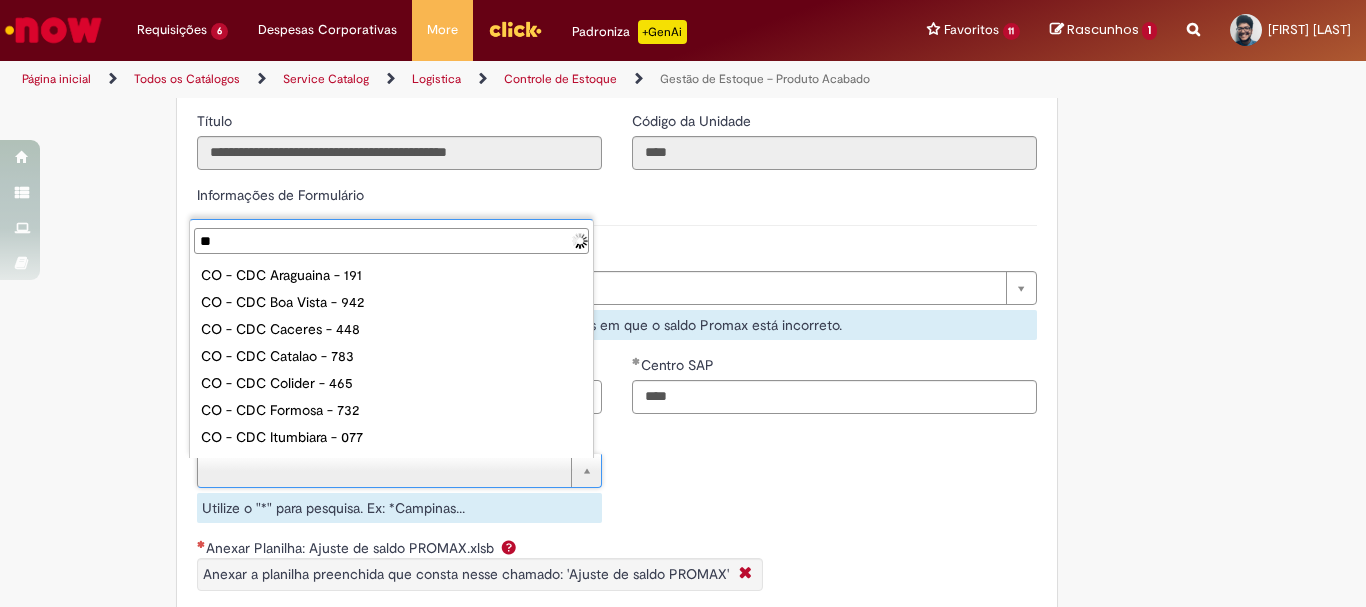 type on "***" 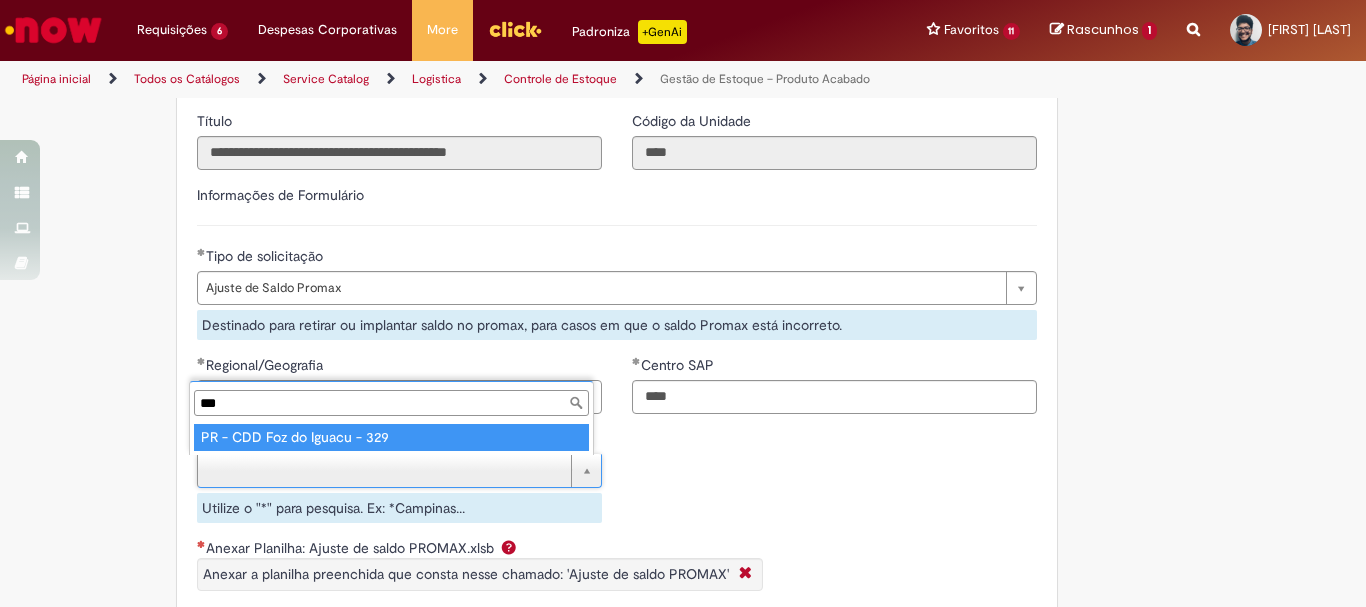 type on "**********" 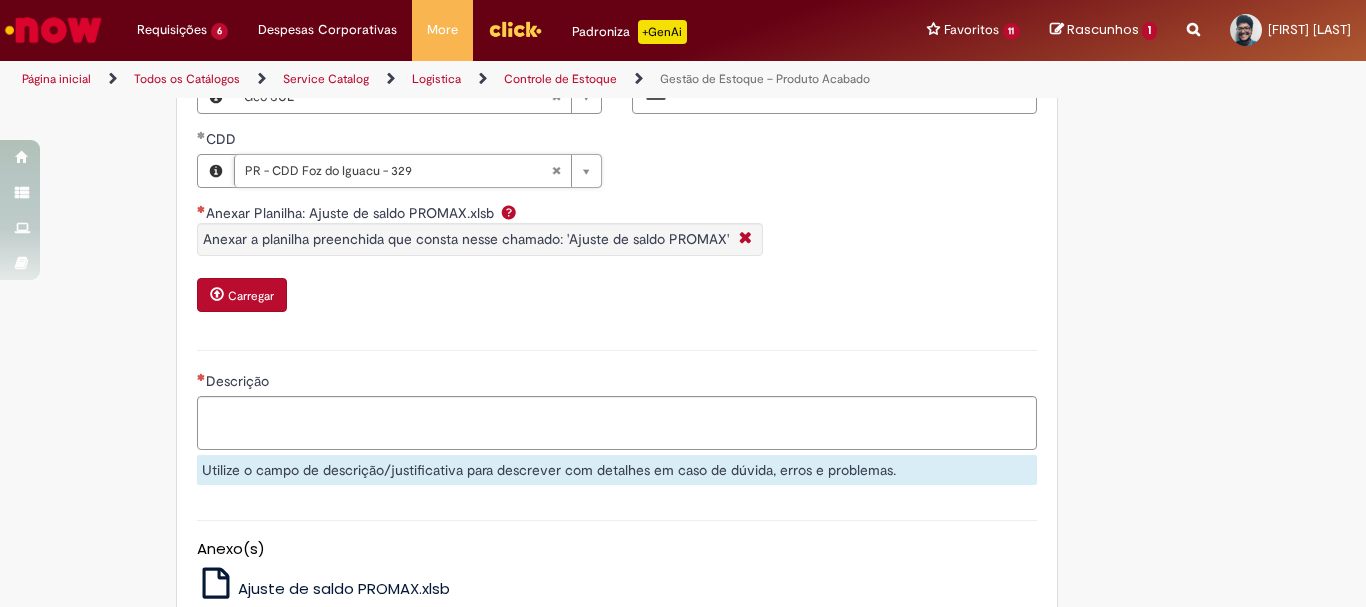 scroll, scrollTop: 900, scrollLeft: 0, axis: vertical 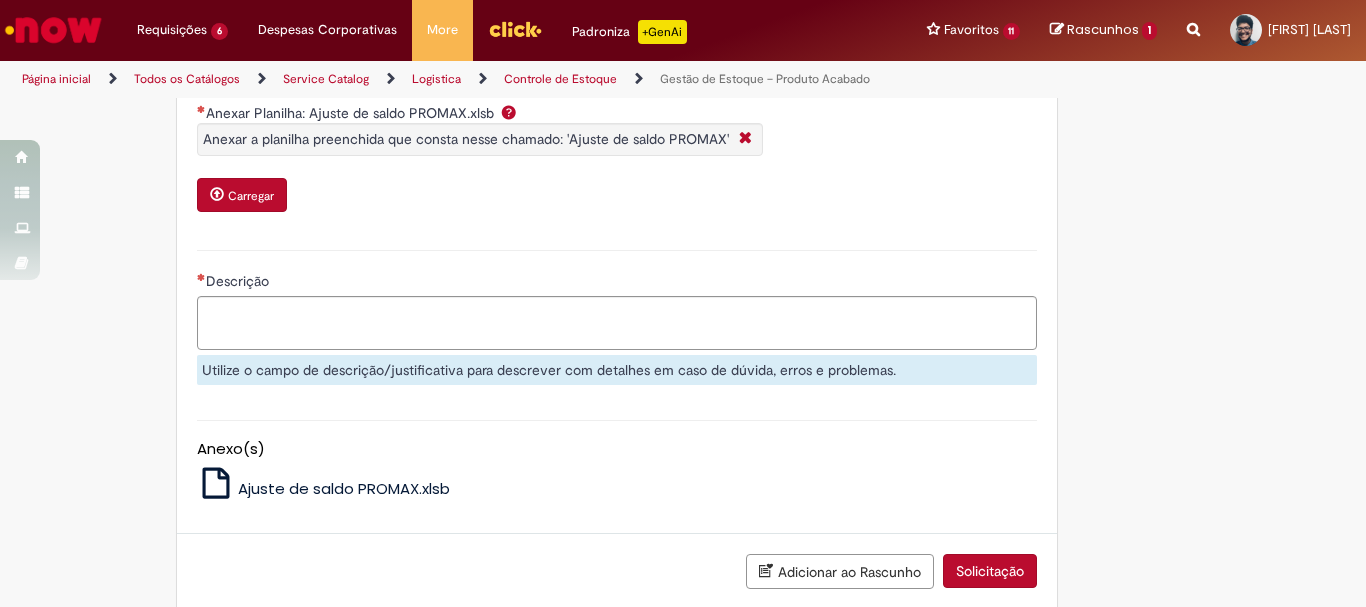 click on "Ajuste de saldo PROMAX.xlsb" at bounding box center (344, 488) 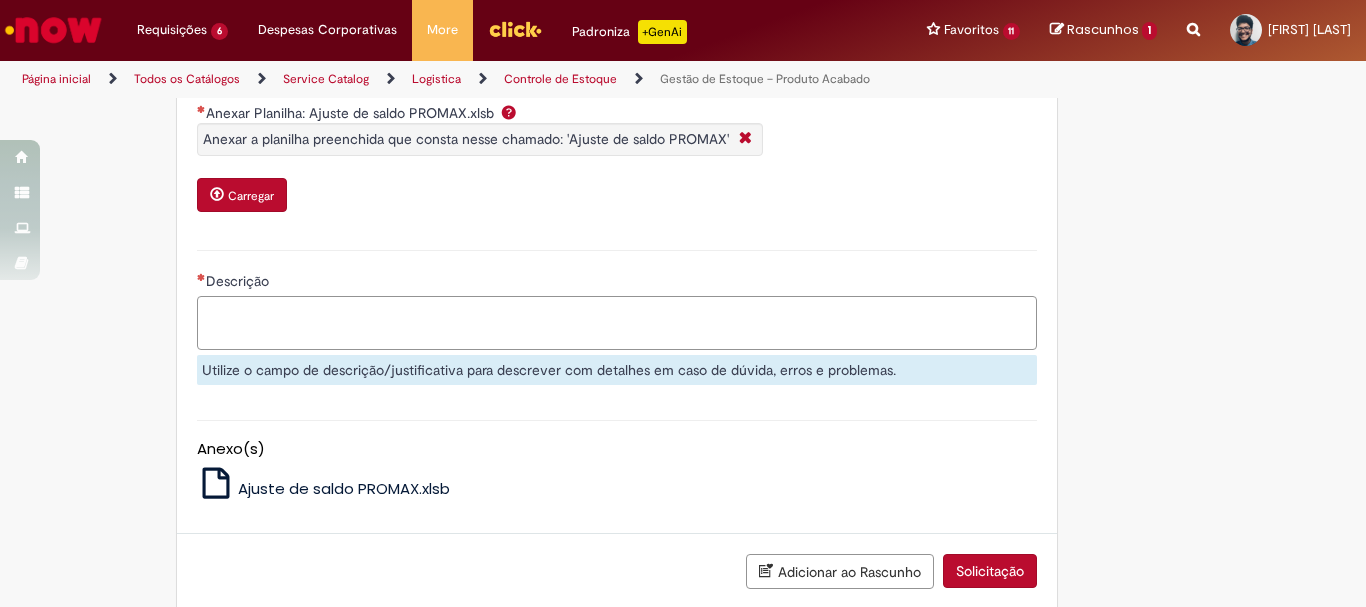 click on "Descrição" at bounding box center [617, 323] 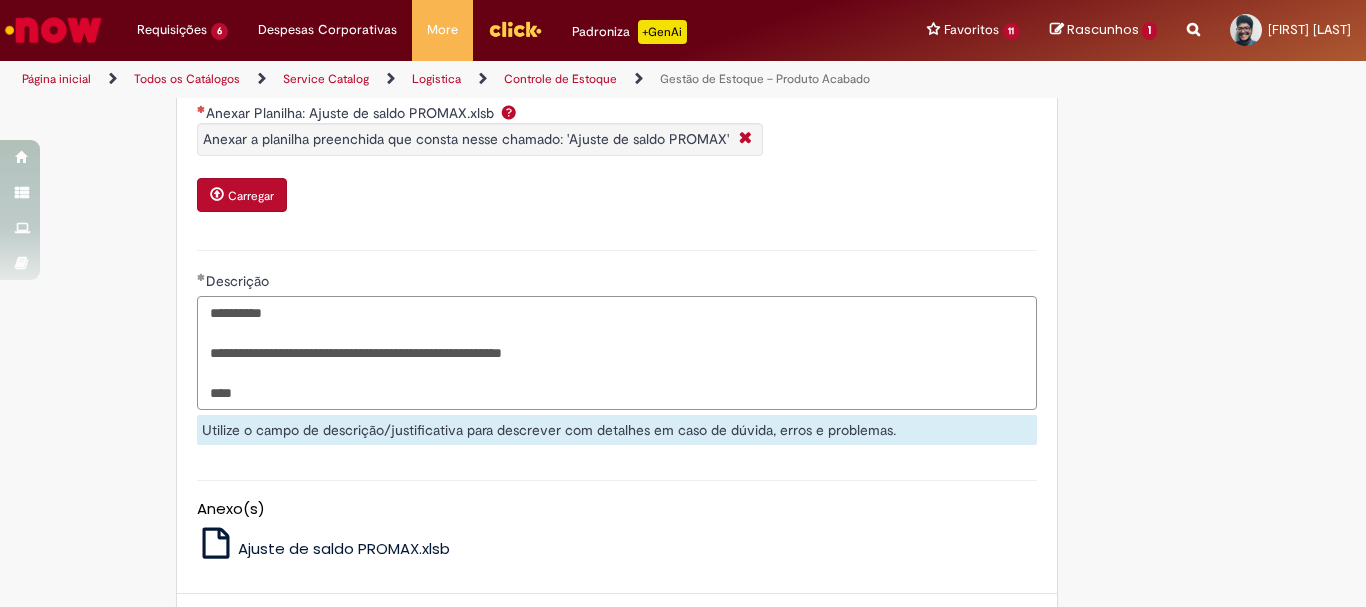 type on "**********" 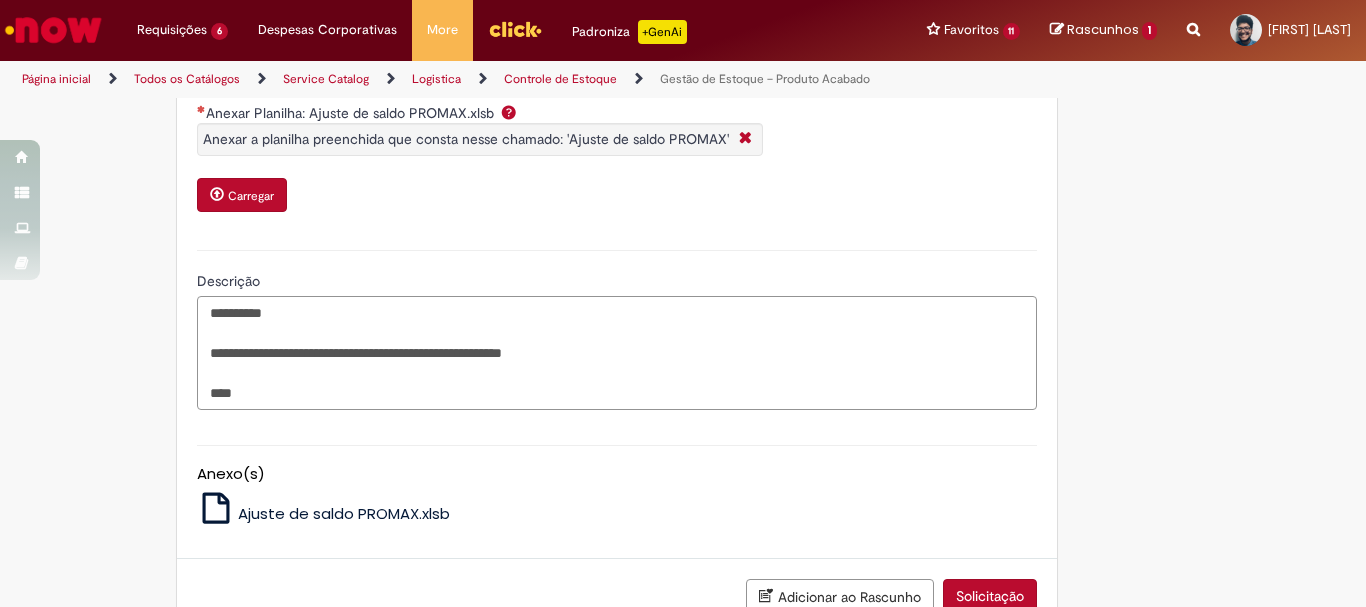 scroll, scrollTop: 1037, scrollLeft: 0, axis: vertical 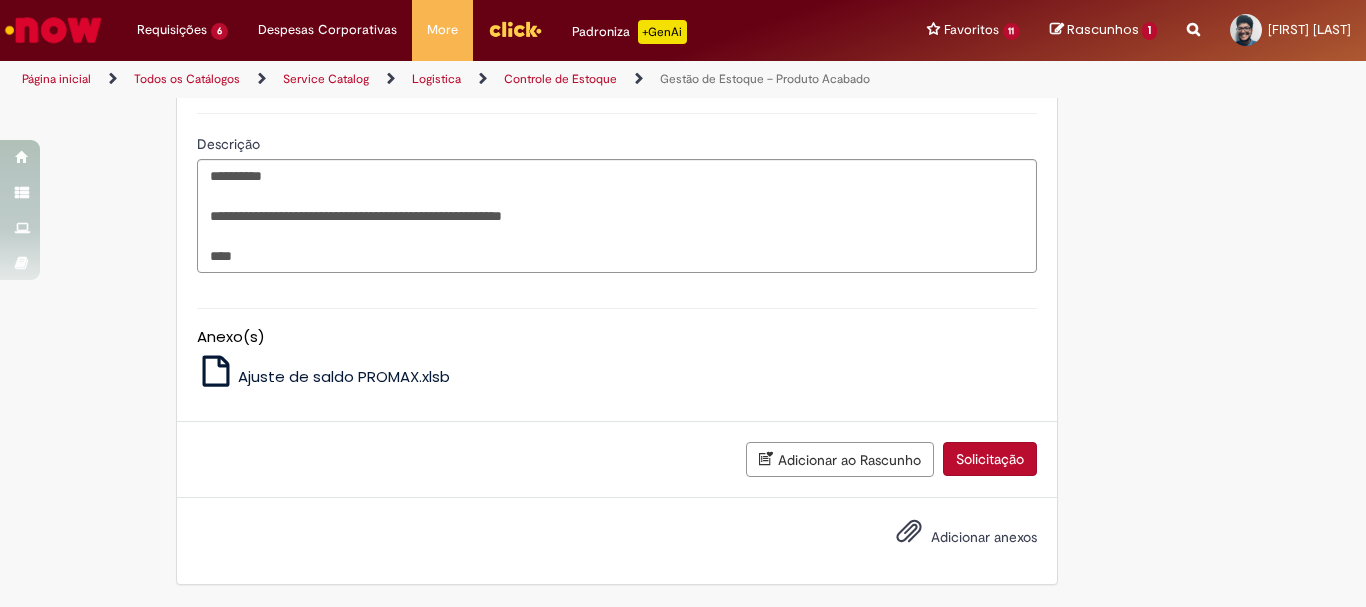 click on "Adicionar anexos" at bounding box center [952, 538] 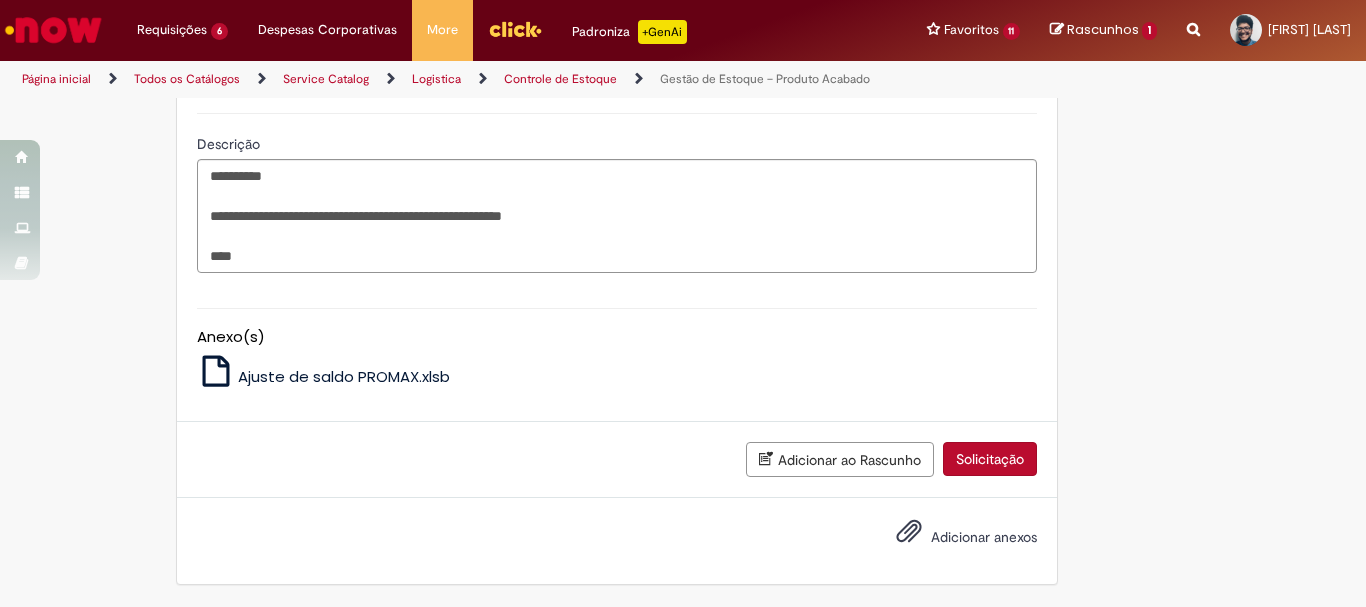 click on "**********" at bounding box center (683, -166) 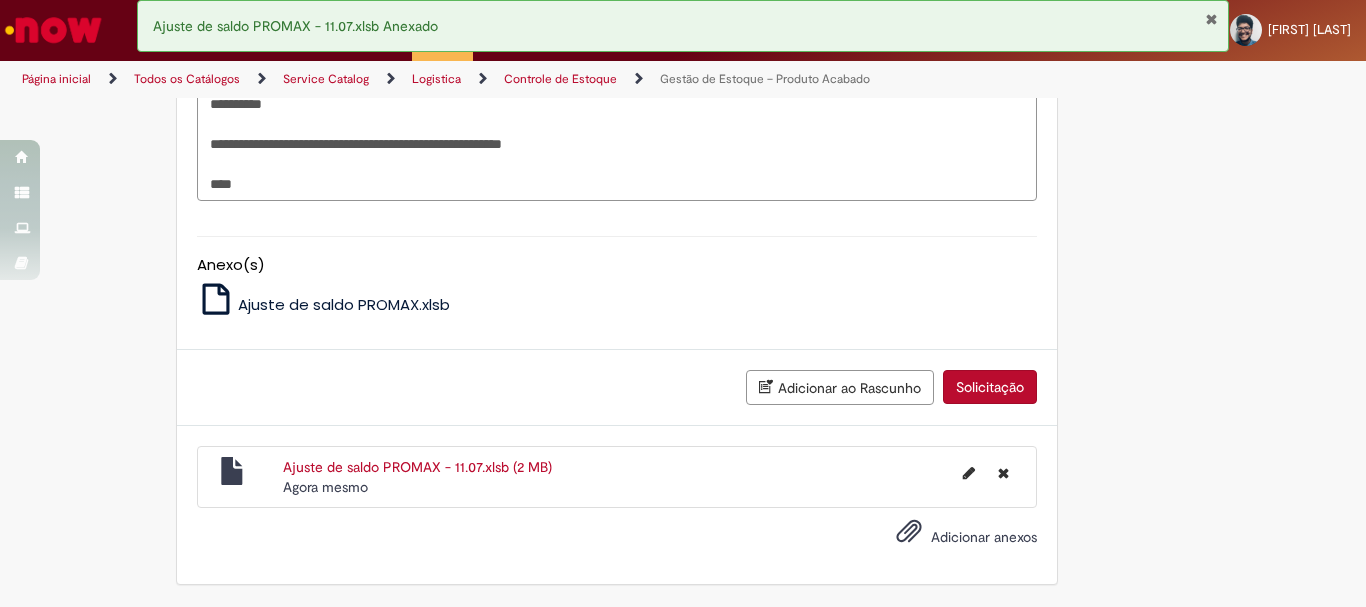 click on "Solicitação" at bounding box center (990, 387) 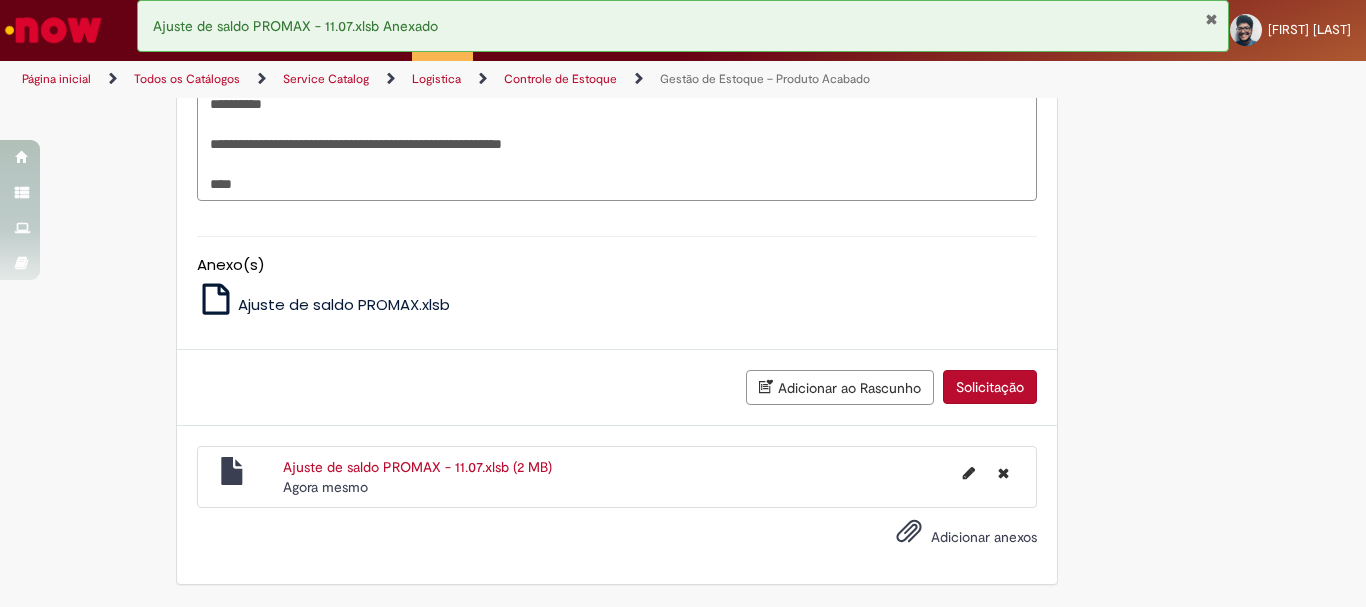 scroll, scrollTop: 742, scrollLeft: 0, axis: vertical 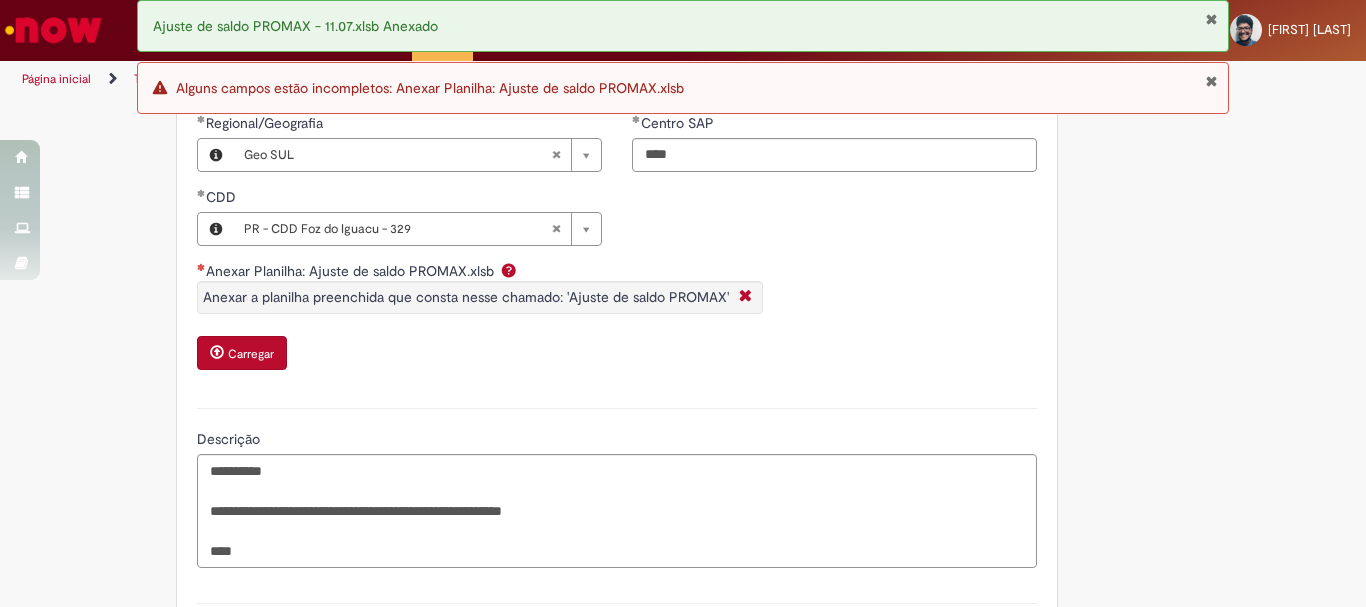 click on "**********" at bounding box center (683, 165) 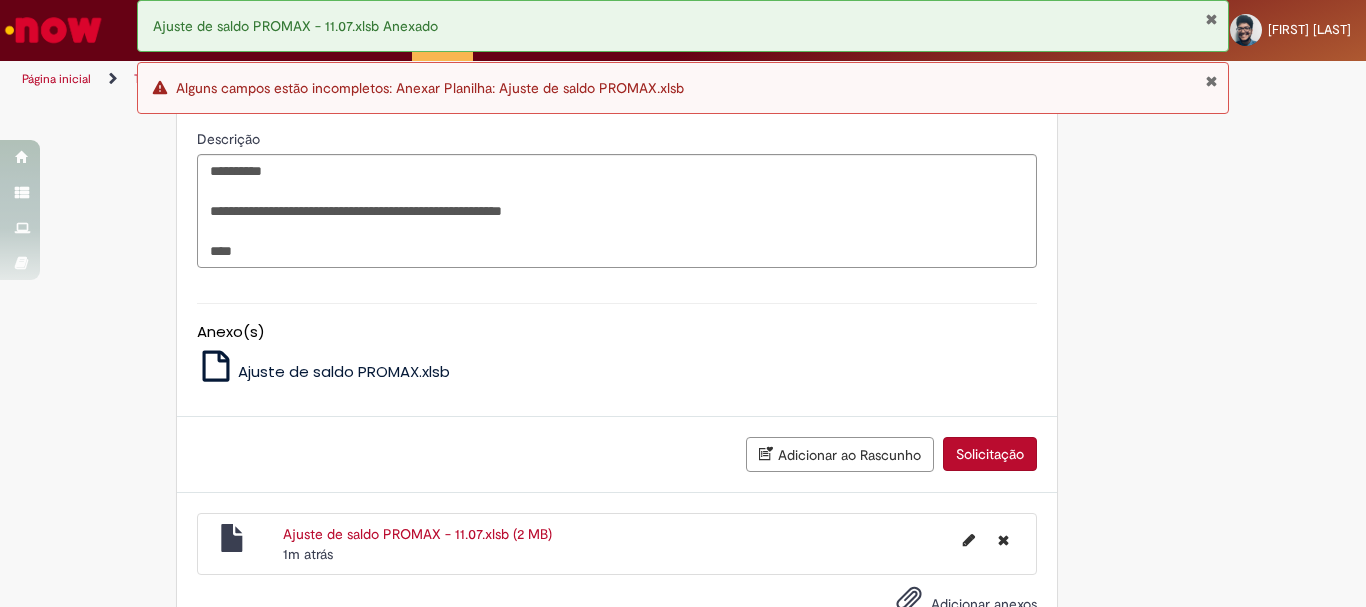 scroll, scrollTop: 1109, scrollLeft: 0, axis: vertical 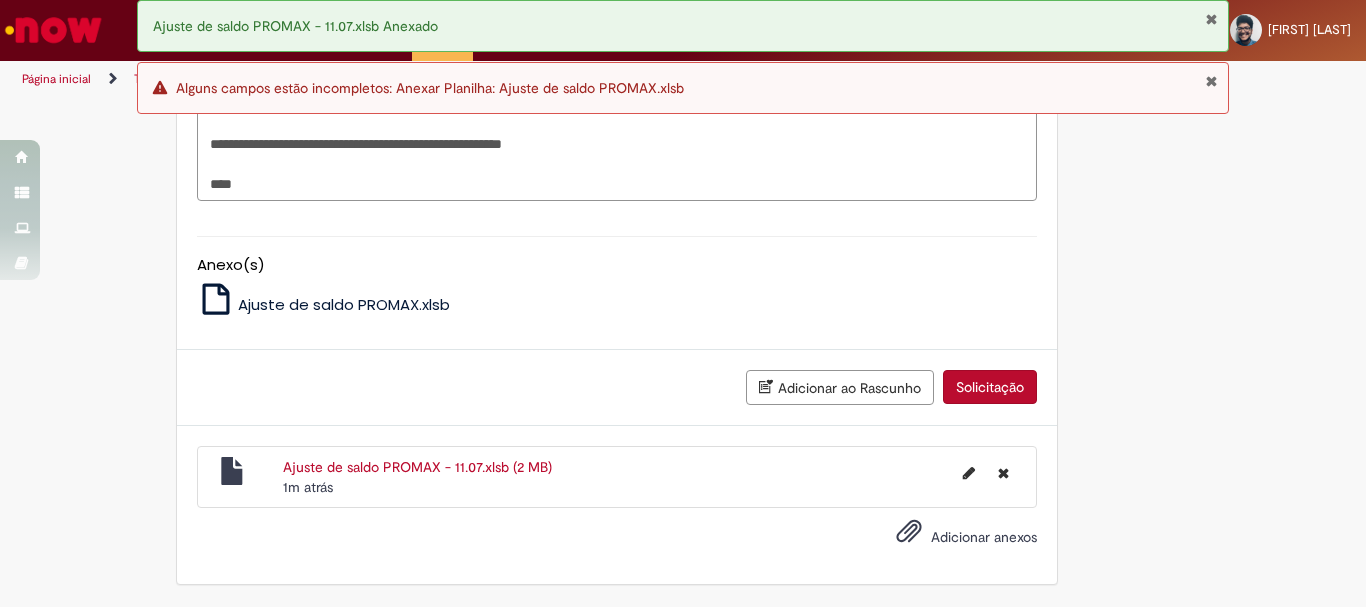 click on "Solicitação" at bounding box center (990, 387) 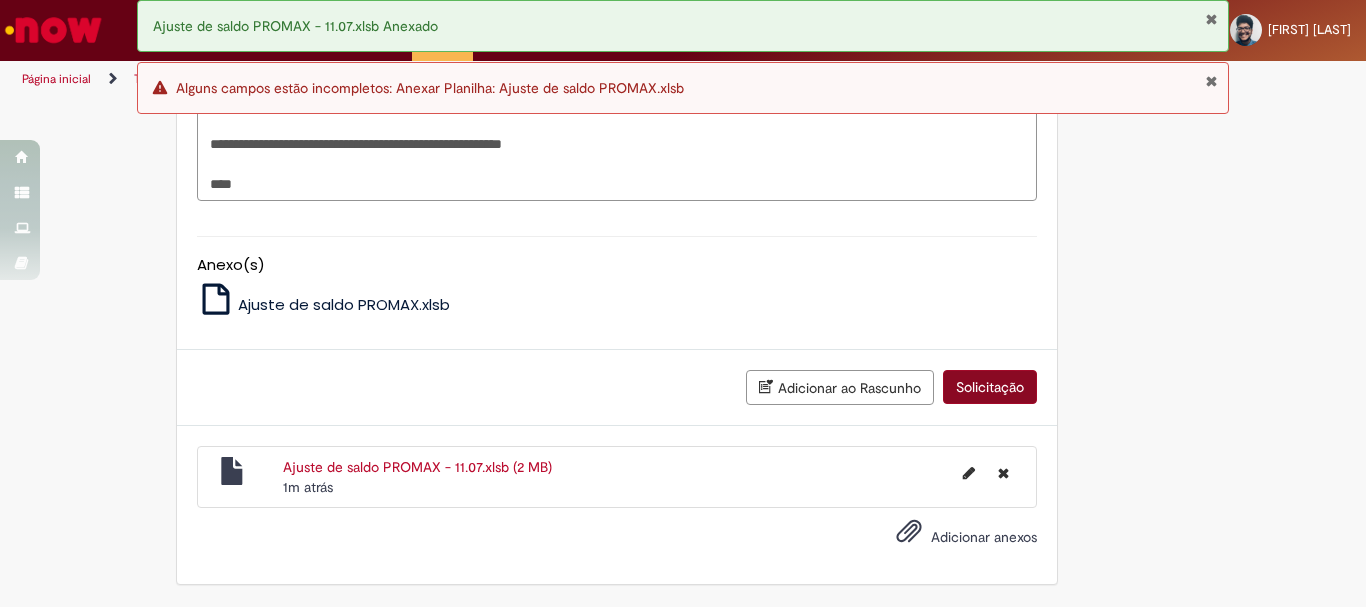 scroll, scrollTop: 742, scrollLeft: 0, axis: vertical 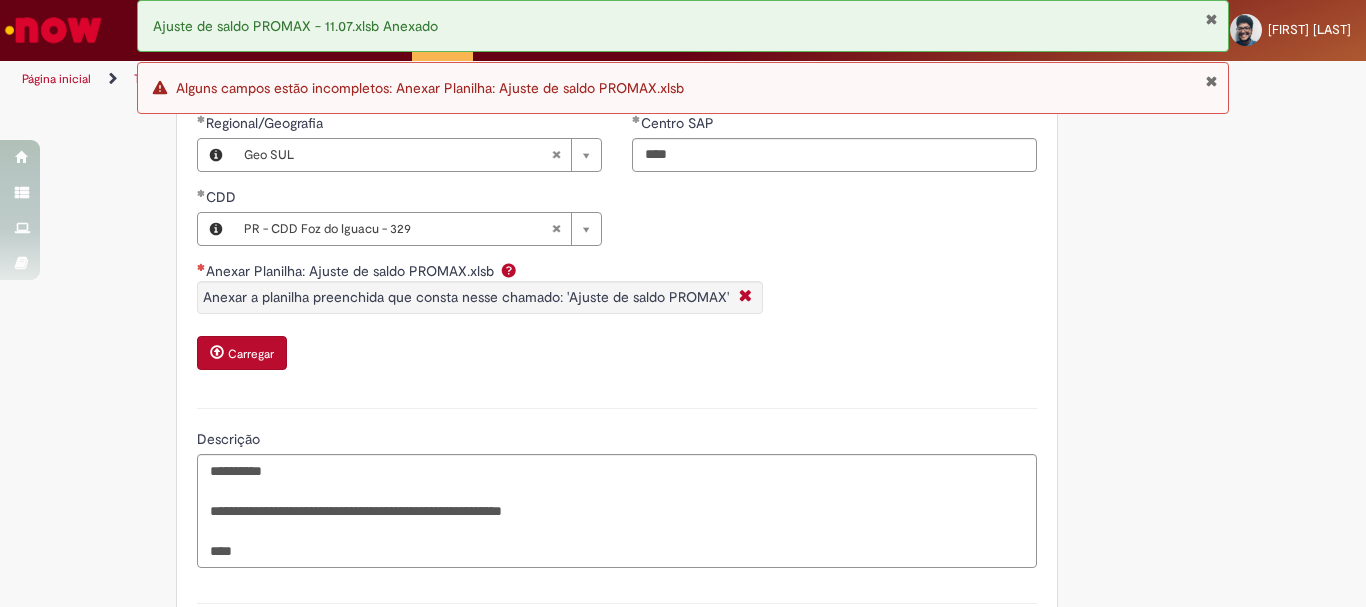 click on "Carregar" at bounding box center (251, 354) 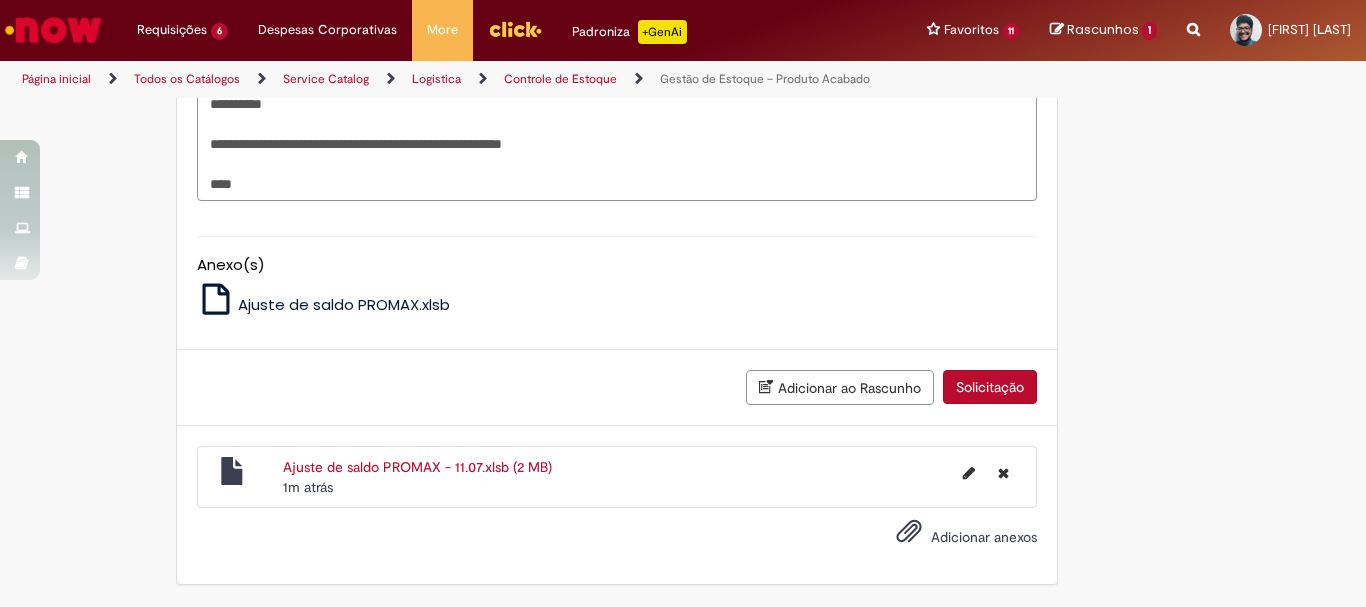 scroll, scrollTop: 729, scrollLeft: 0, axis: vertical 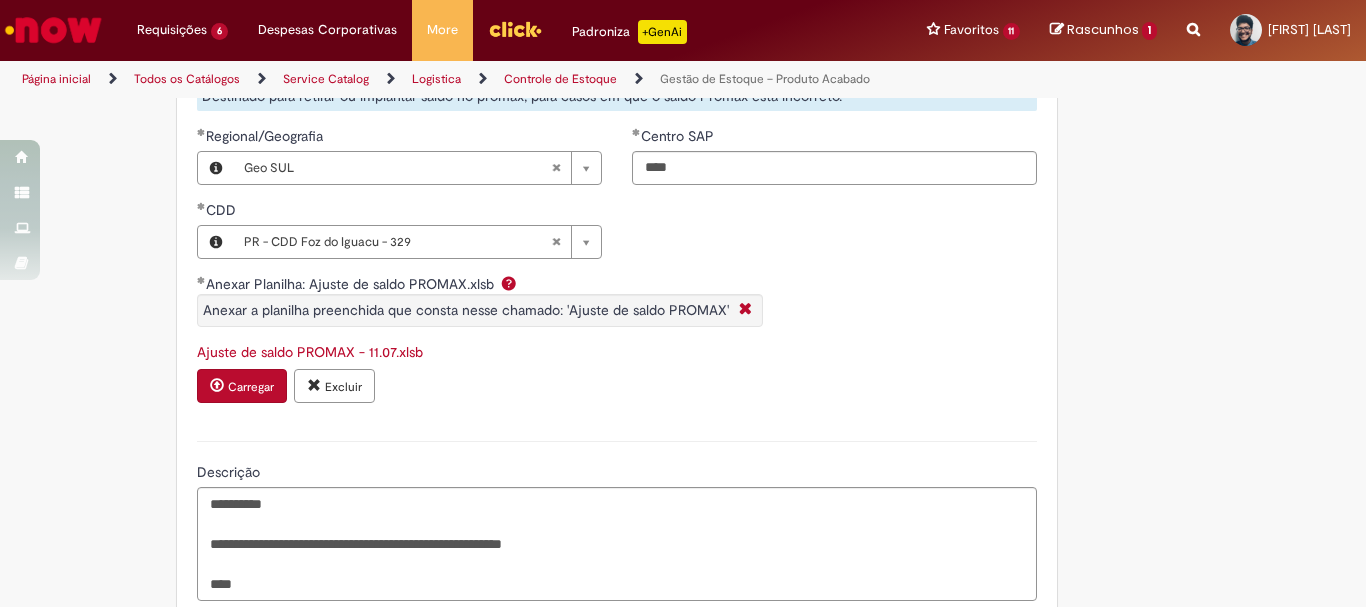click on "**********" at bounding box center [683, 188] 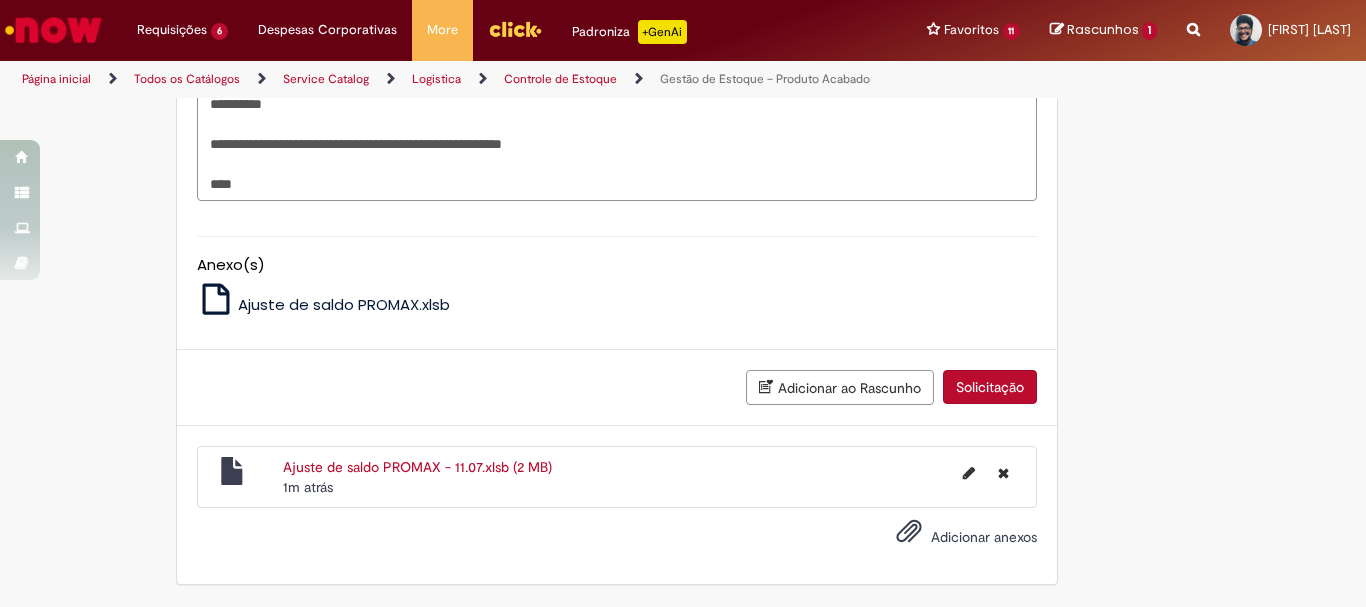 click on "Solicitação" at bounding box center [990, 387] 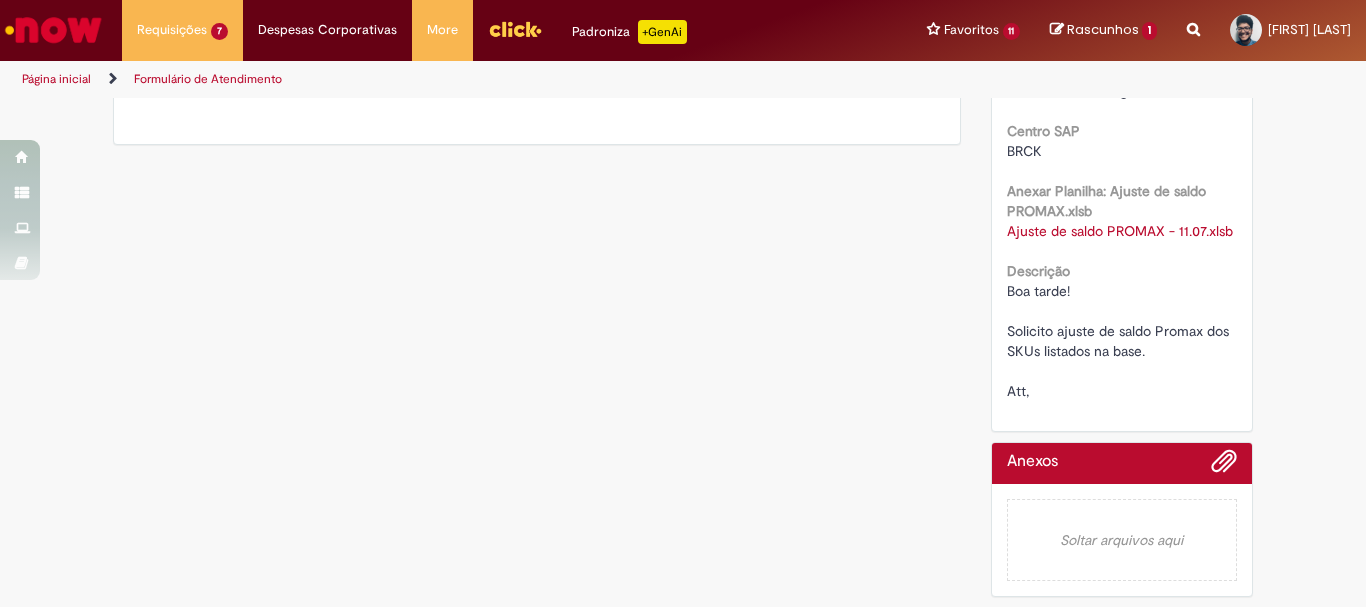 scroll, scrollTop: 0, scrollLeft: 0, axis: both 